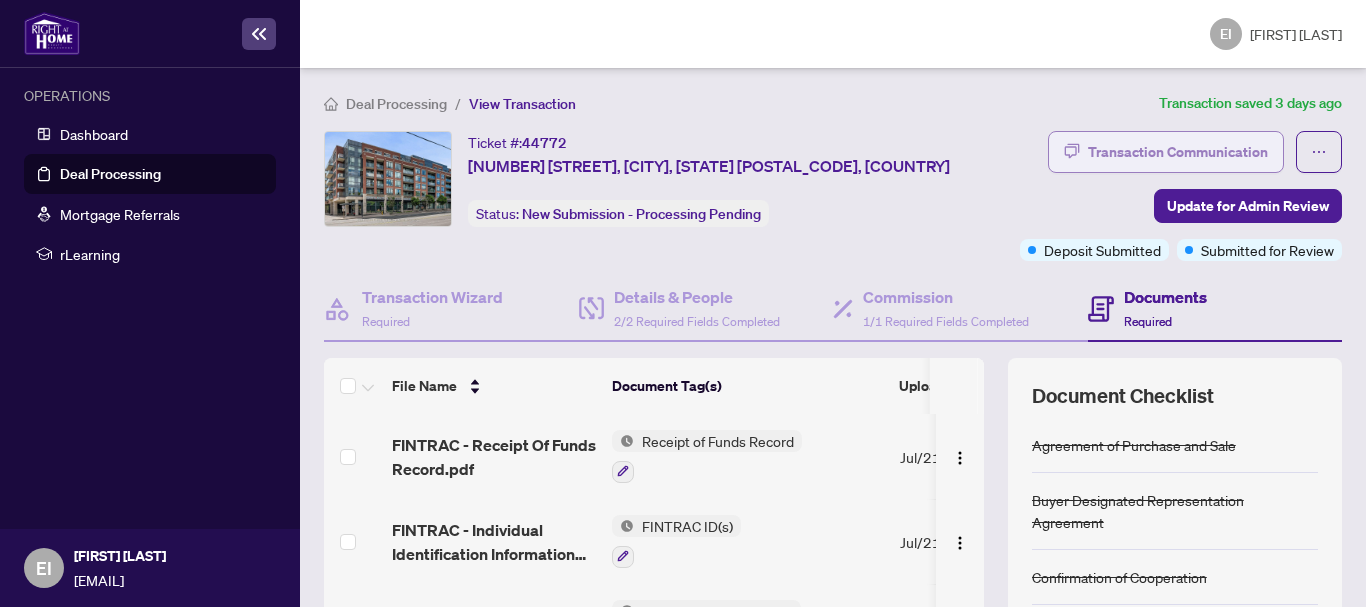 scroll, scrollTop: 0, scrollLeft: 0, axis: both 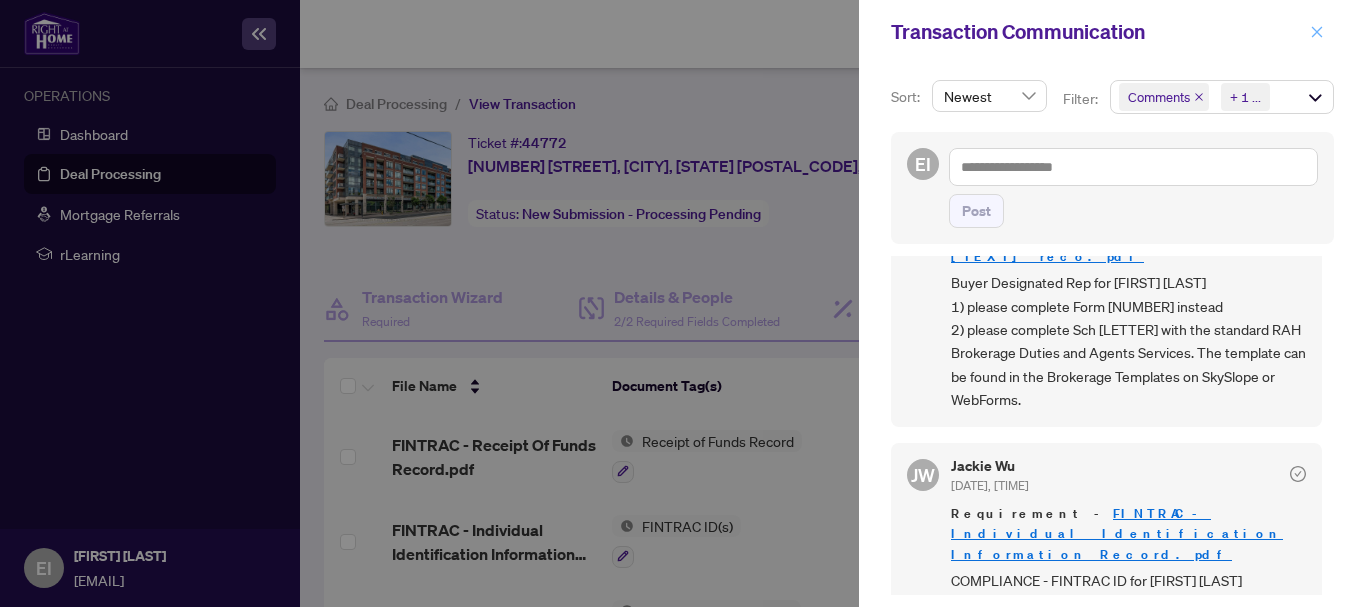 click 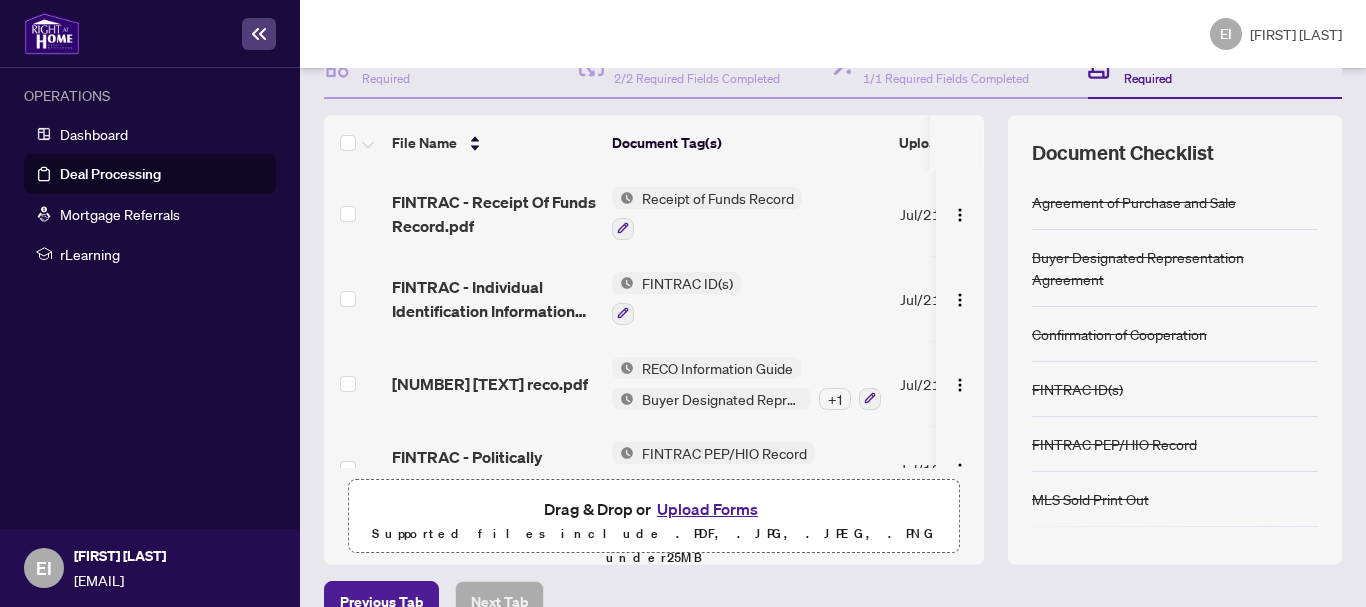 scroll, scrollTop: 256, scrollLeft: 0, axis: vertical 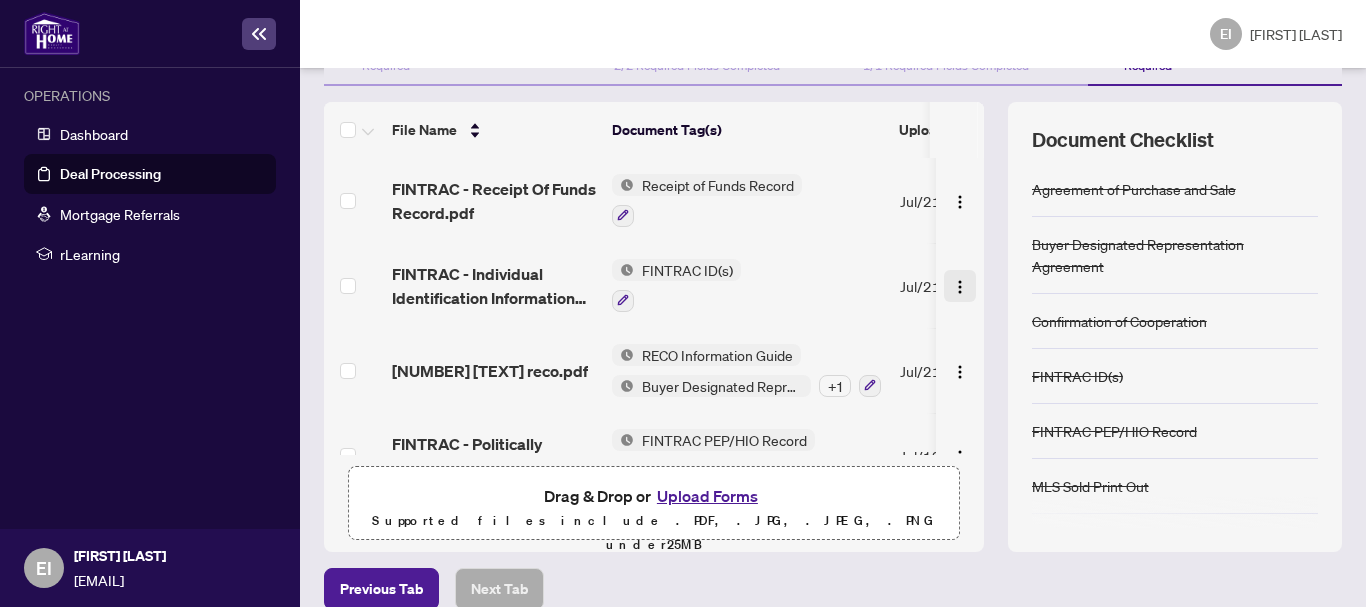click at bounding box center [960, 287] 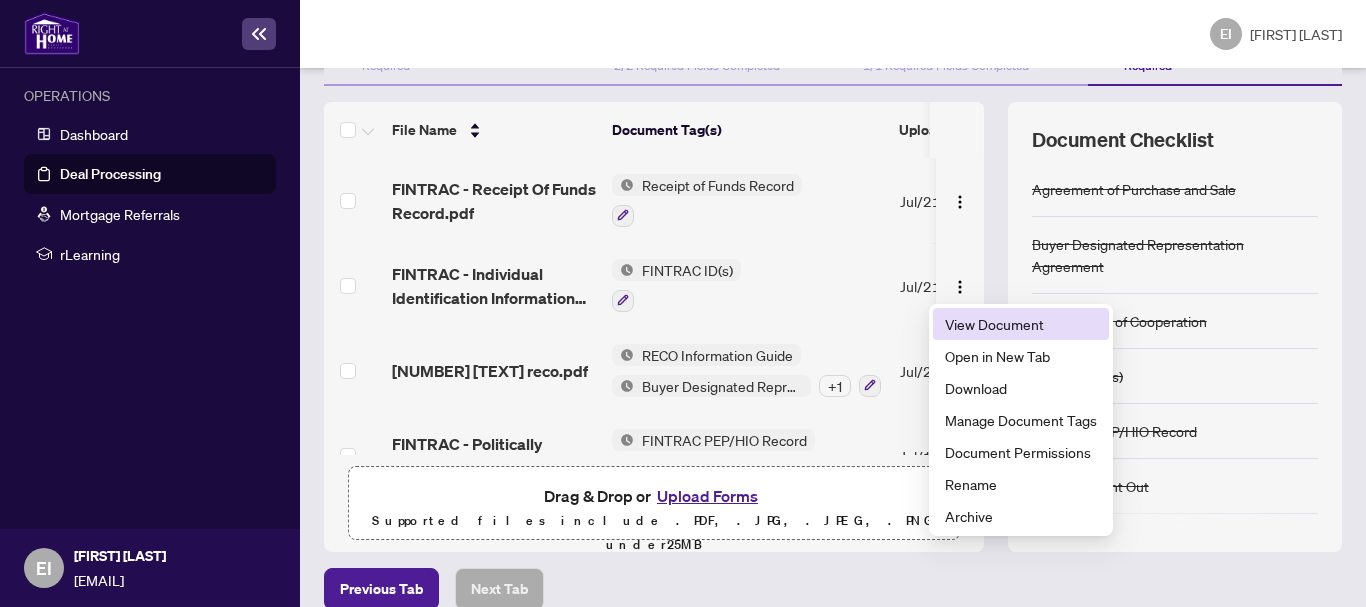 click on "View Document" at bounding box center [1021, 324] 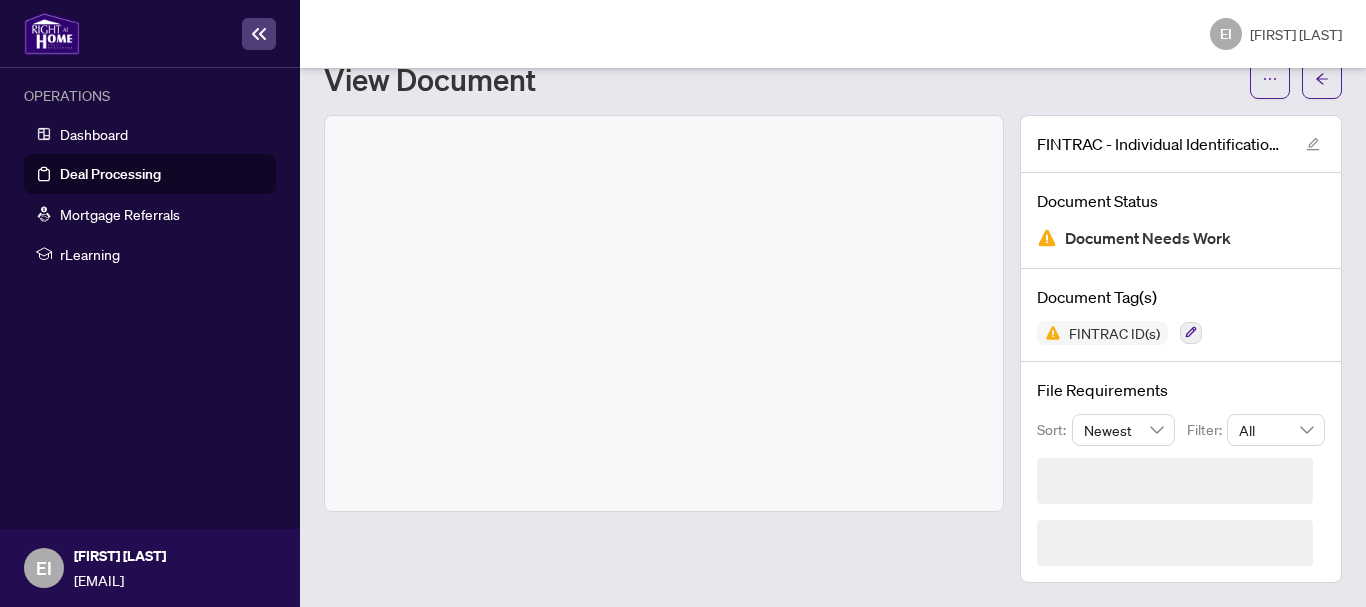scroll, scrollTop: 71, scrollLeft: 0, axis: vertical 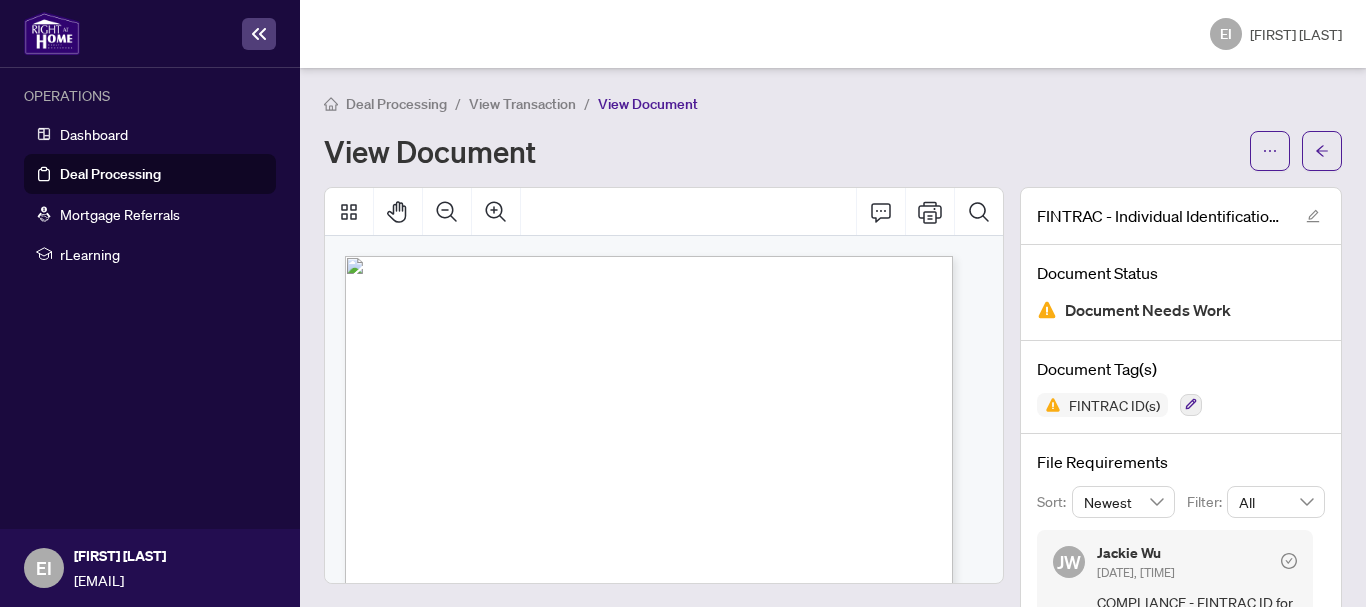 click on "[FIRST] [LAST]" at bounding box center [613, 405] 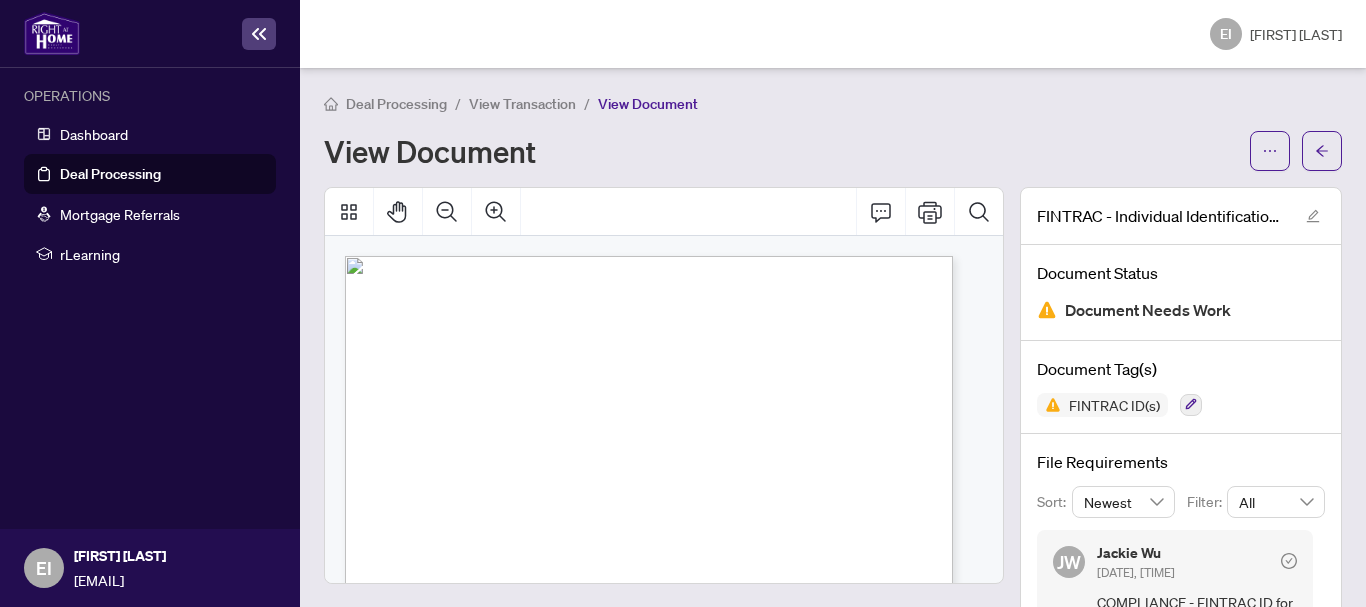 click on "1. Full legal name of individual:" at bounding box center [428, 498] 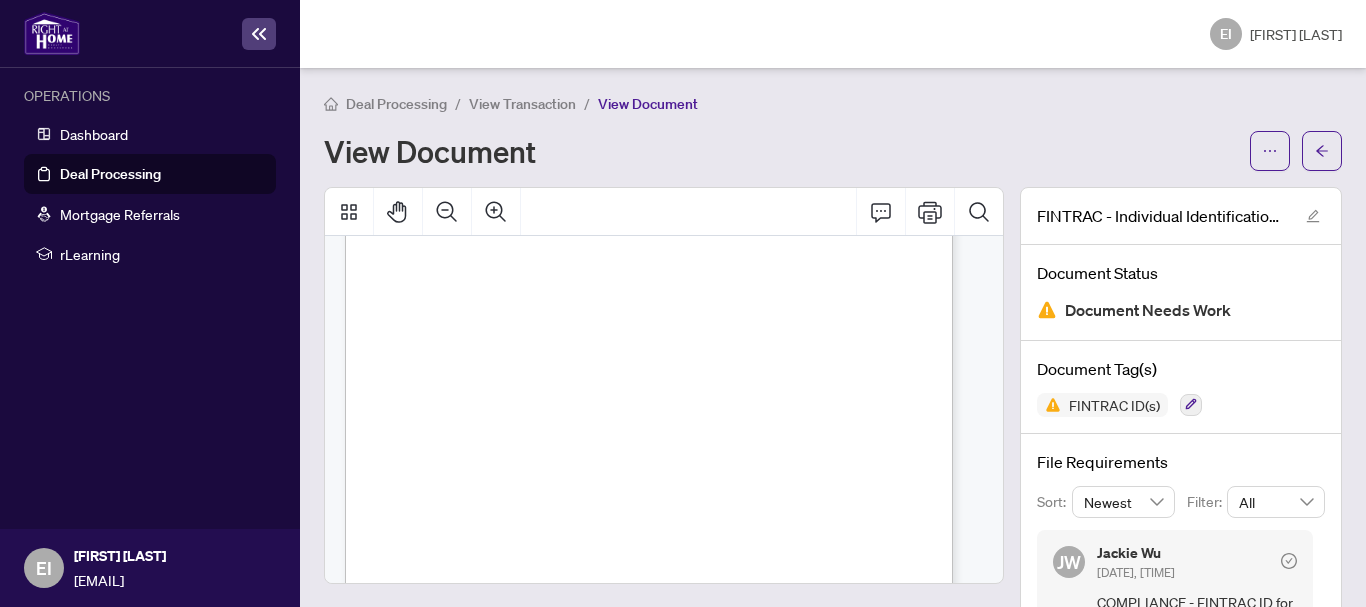 scroll, scrollTop: 0, scrollLeft: 0, axis: both 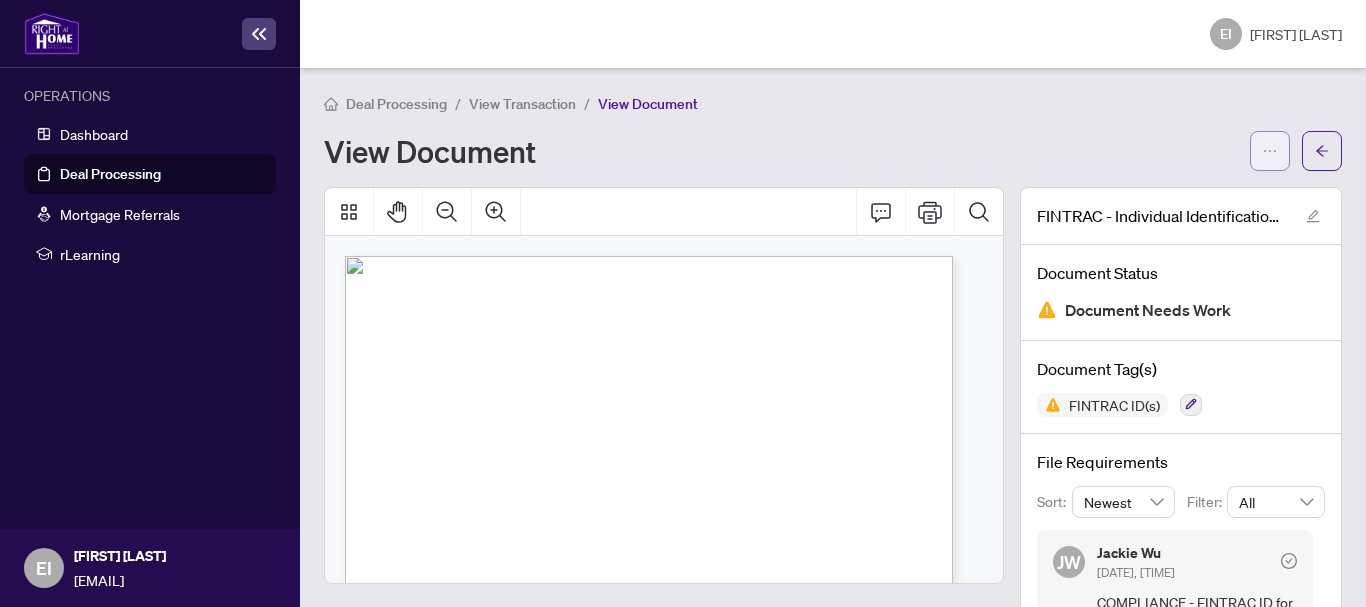 click 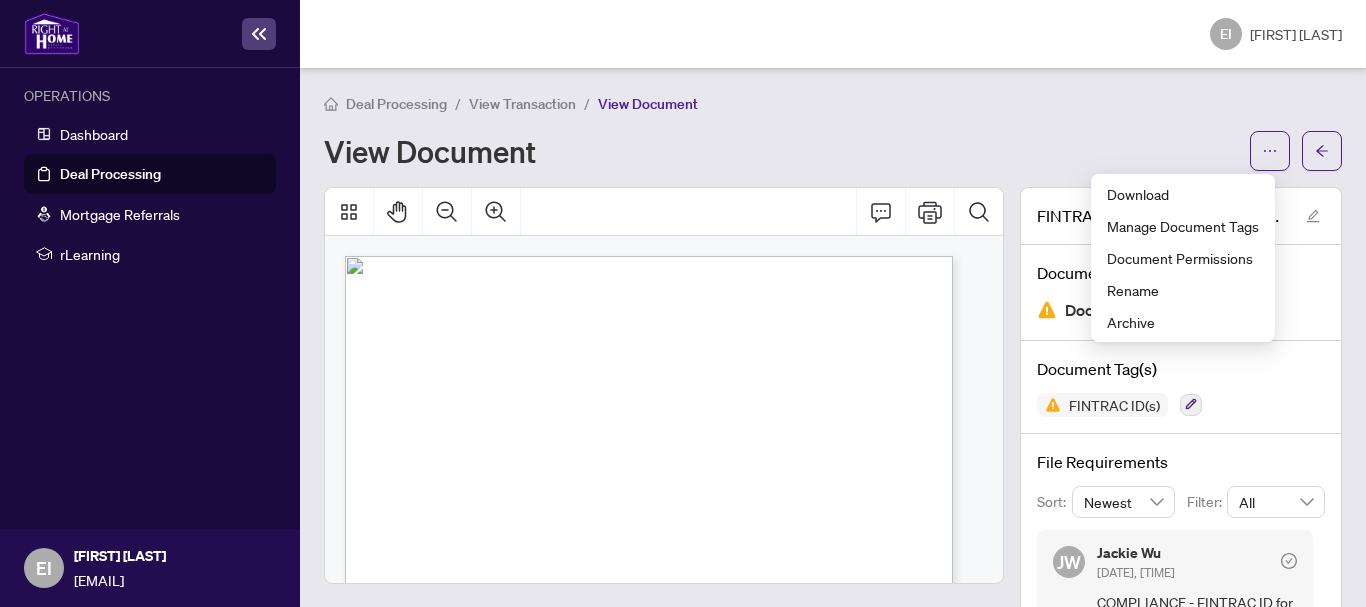 click on "Deal Processing / View Transaction / View Document View Document" at bounding box center [833, 131] 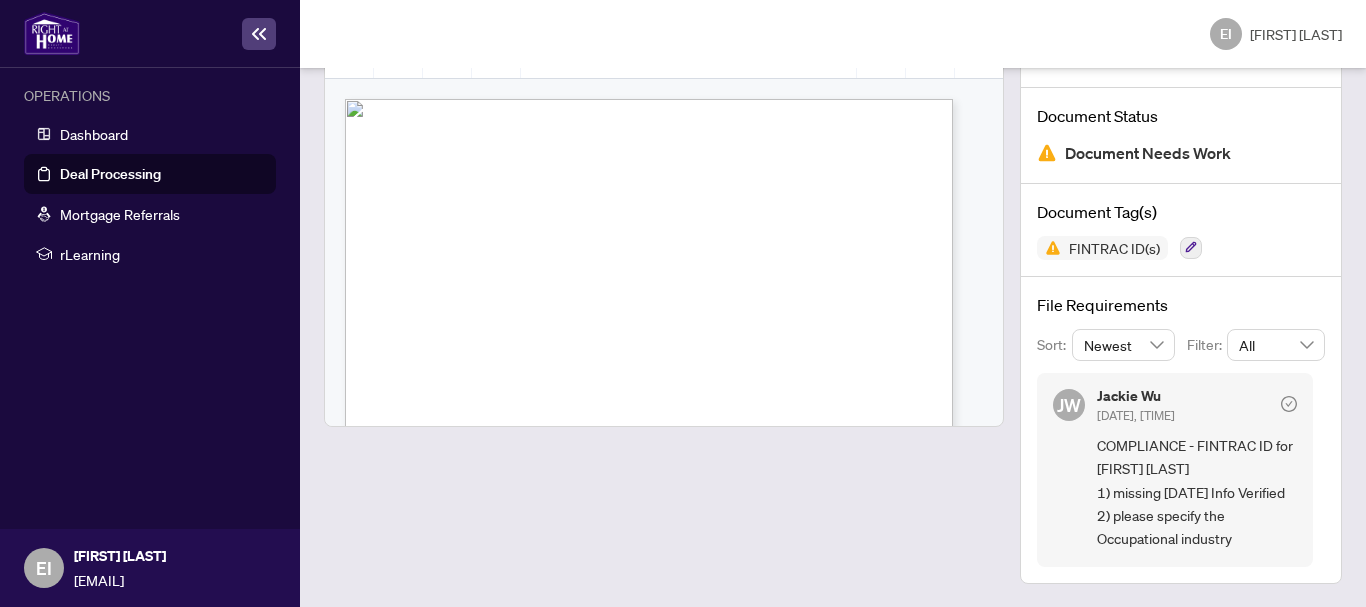 scroll, scrollTop: 0, scrollLeft: 0, axis: both 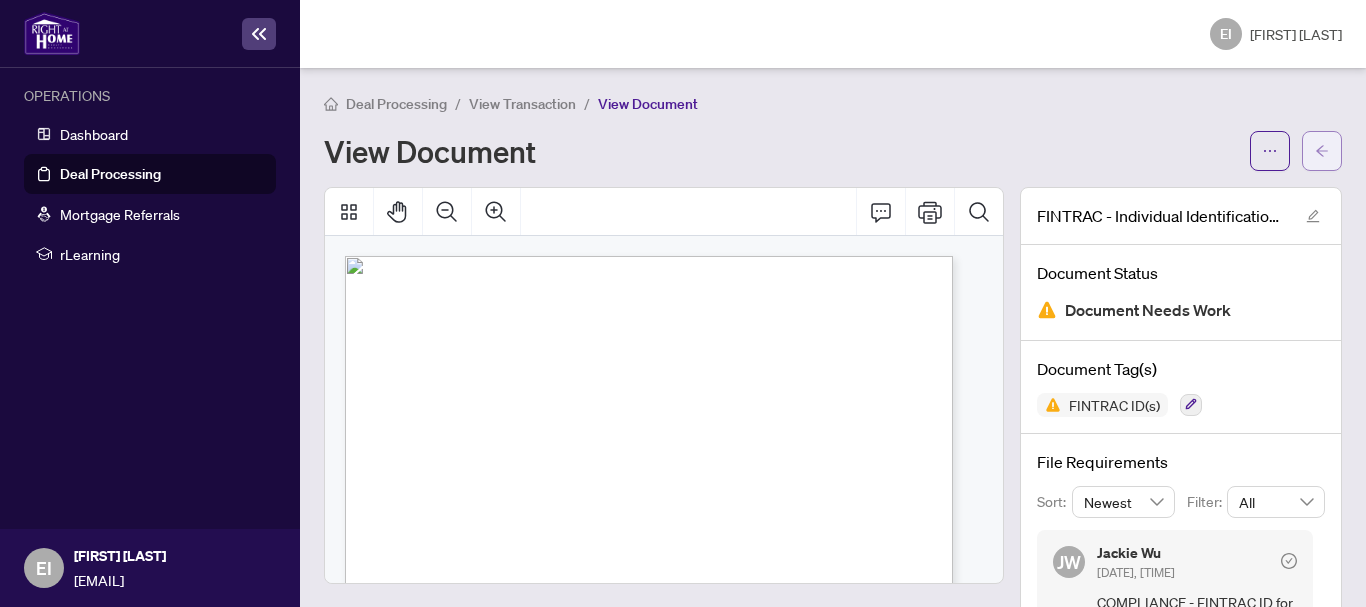 click at bounding box center (1322, 151) 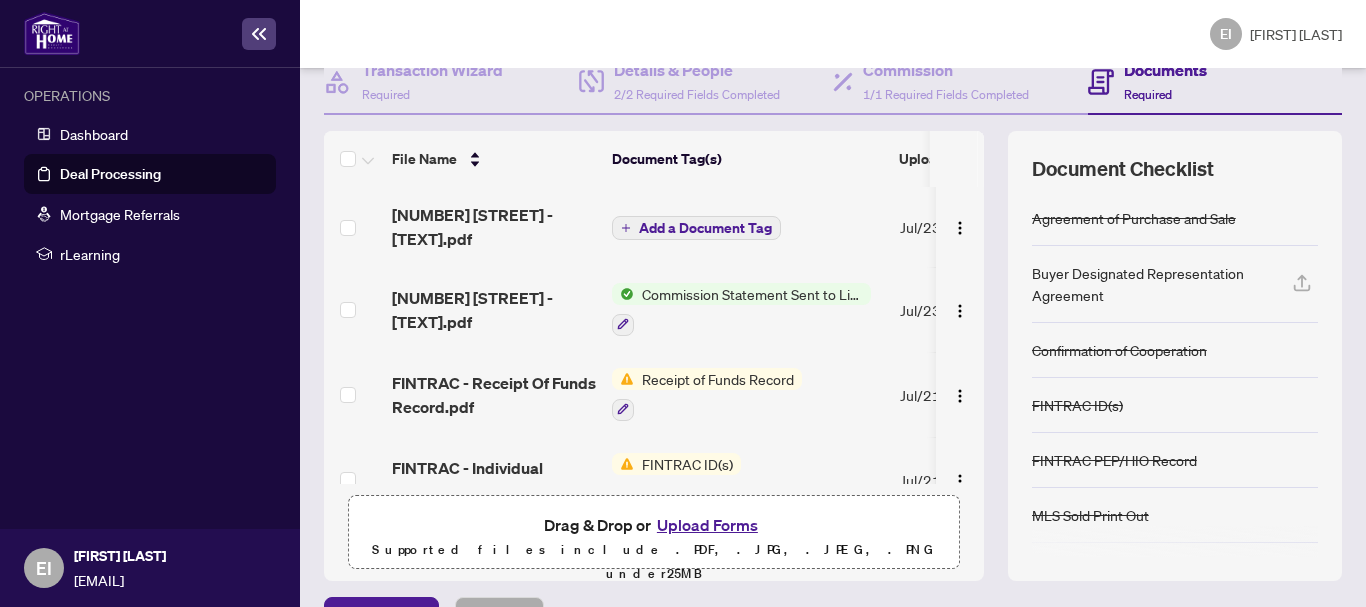 scroll, scrollTop: 282, scrollLeft: 0, axis: vertical 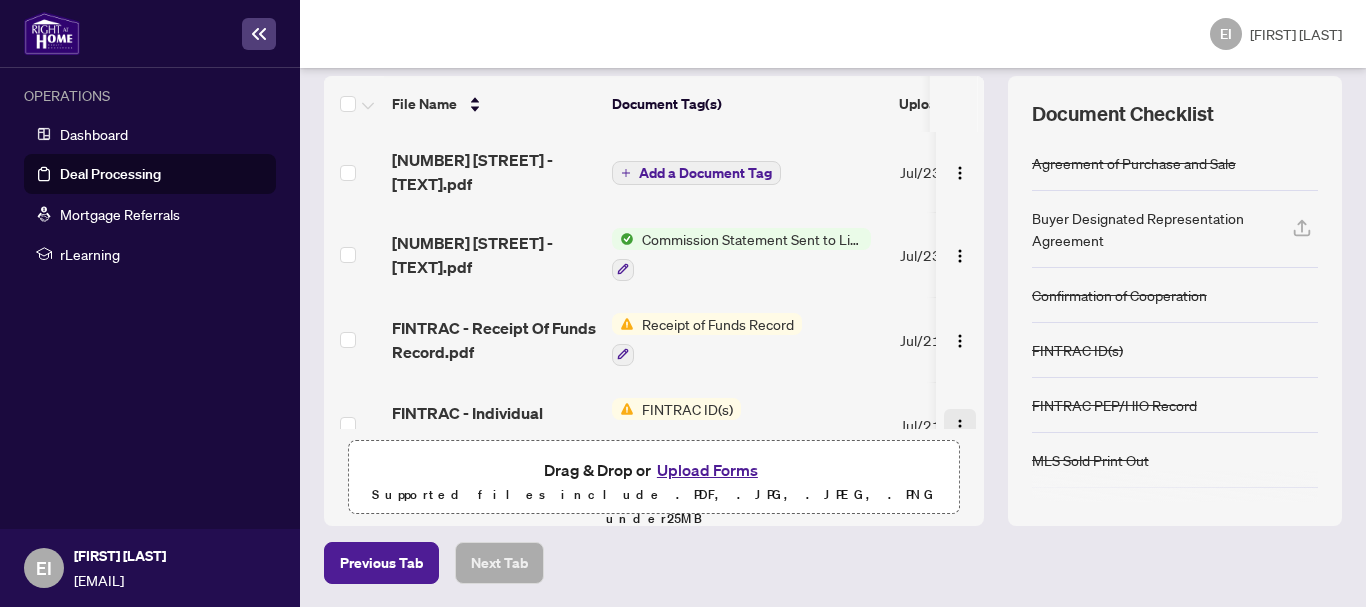 click at bounding box center [960, 425] 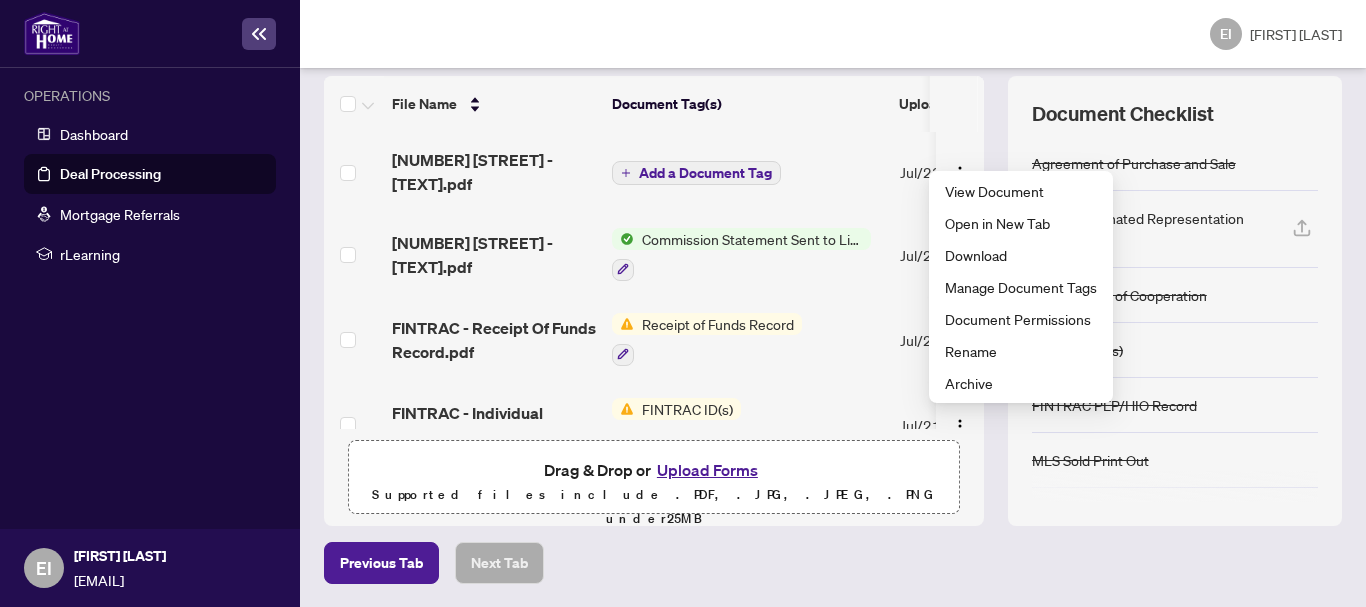 click on "Receipt of Funds Record" at bounding box center [748, 339] 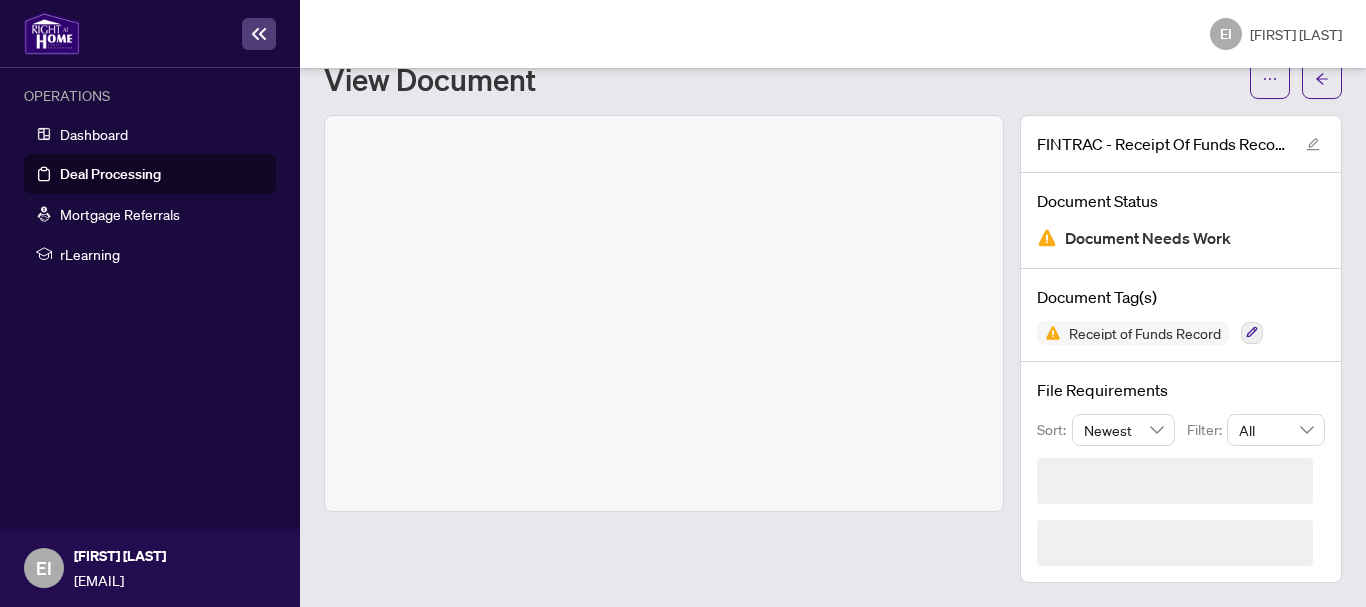 scroll, scrollTop: 9, scrollLeft: 0, axis: vertical 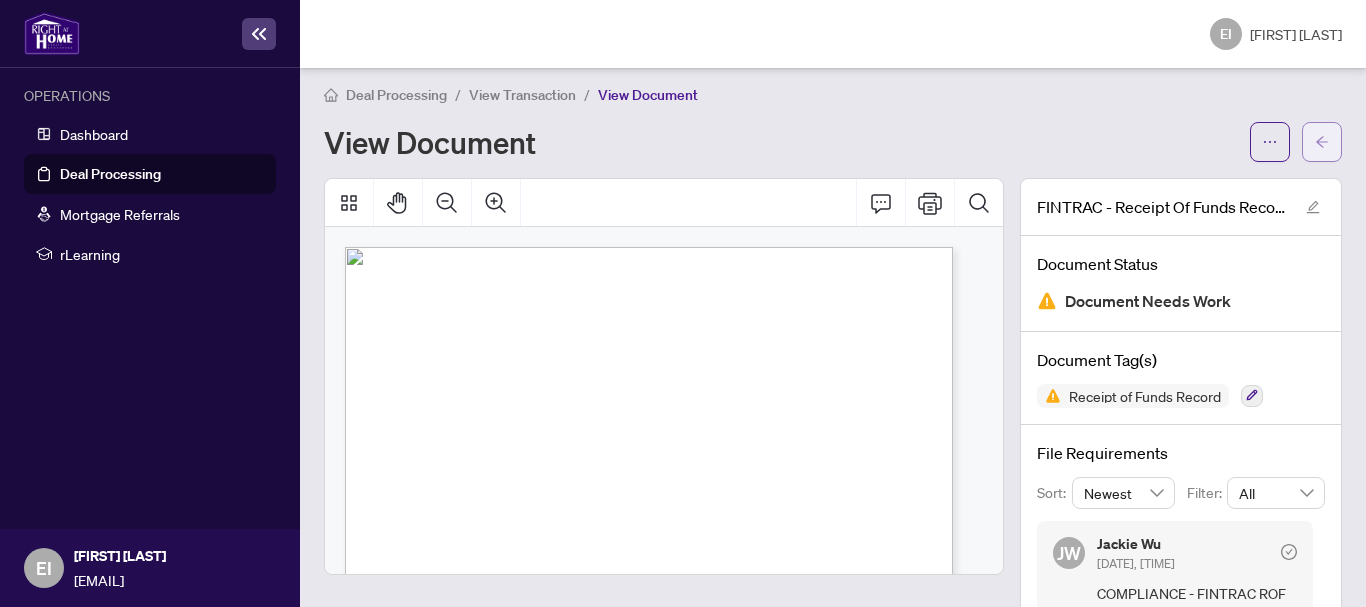 click 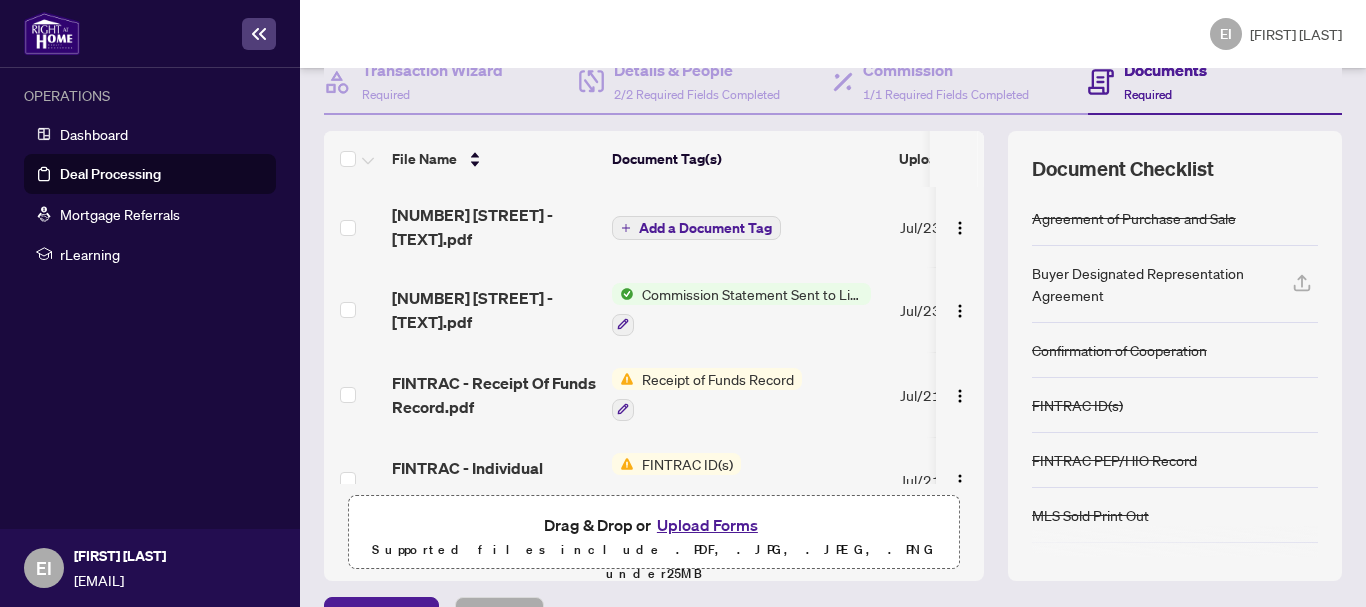 scroll, scrollTop: 223, scrollLeft: 0, axis: vertical 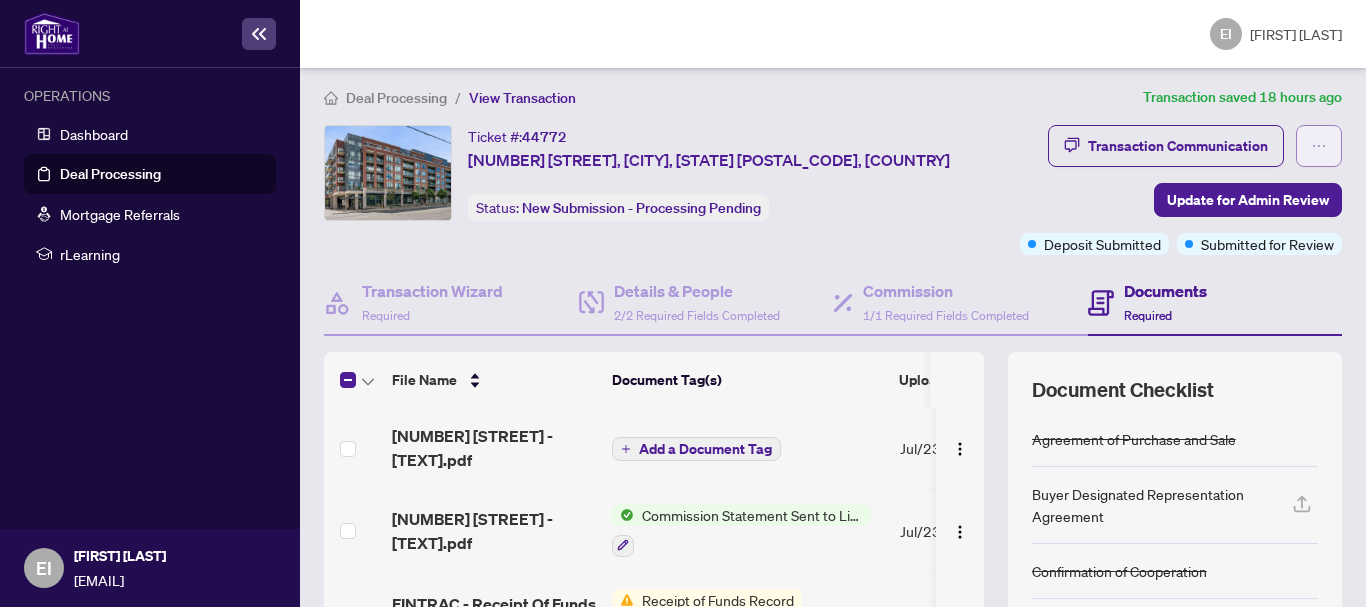 click at bounding box center (1319, 146) 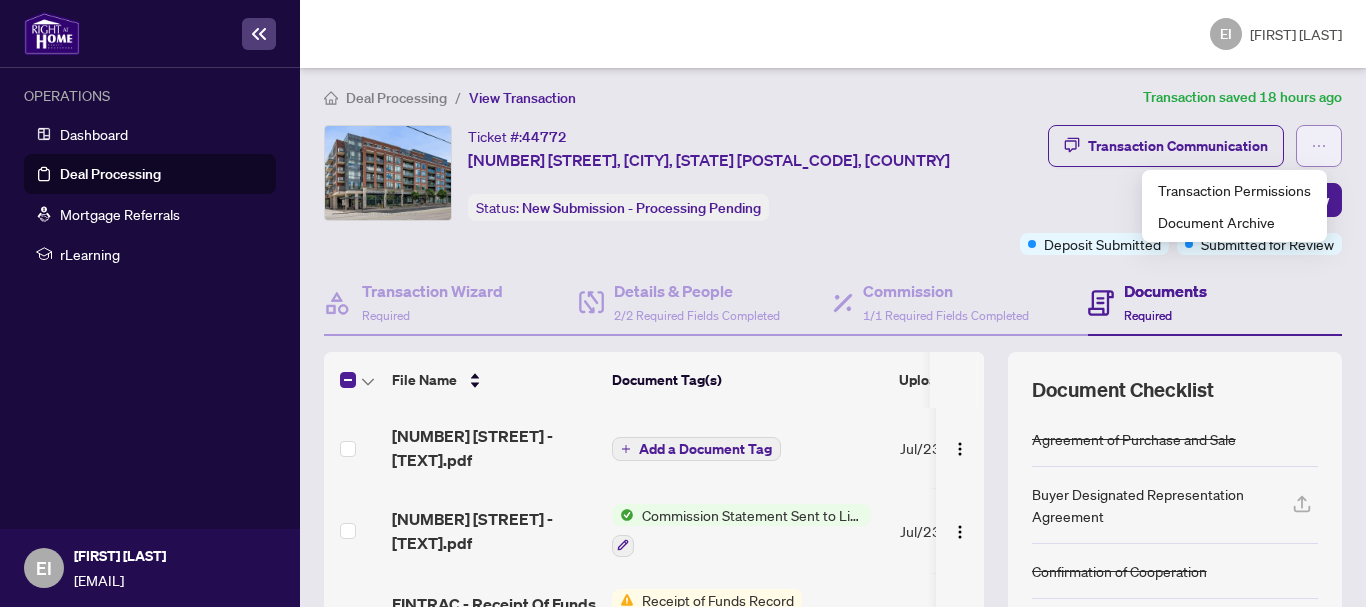click at bounding box center (1319, 146) 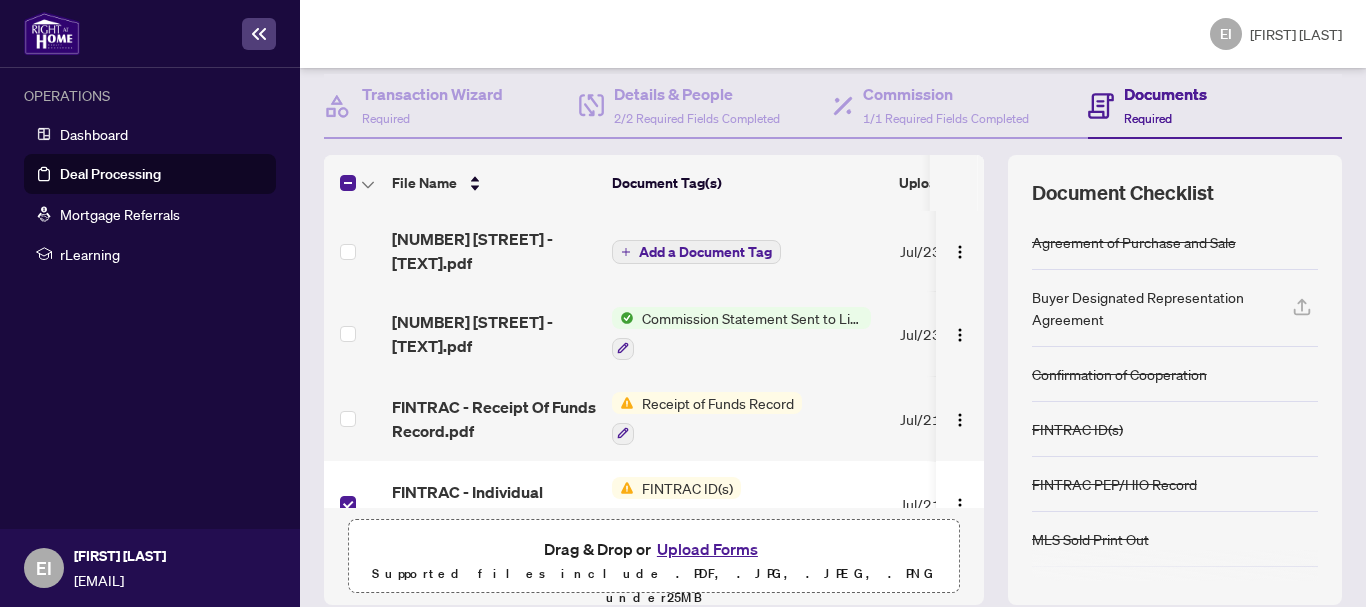 scroll, scrollTop: 211, scrollLeft: 0, axis: vertical 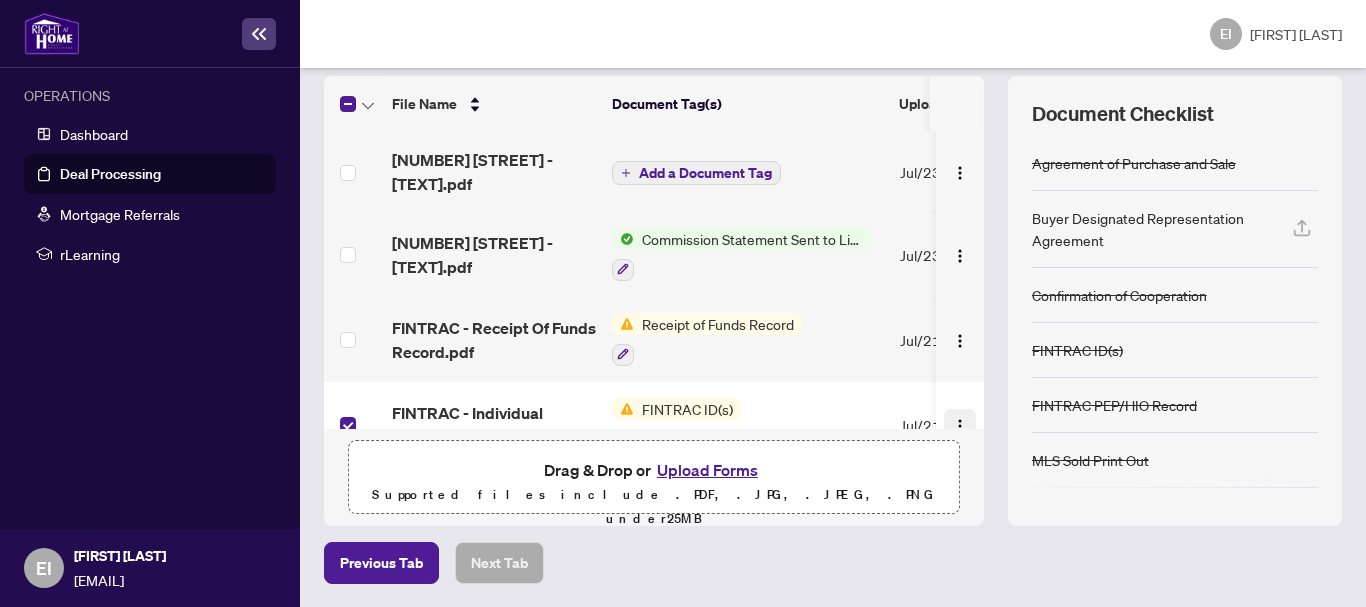 click at bounding box center [960, 426] 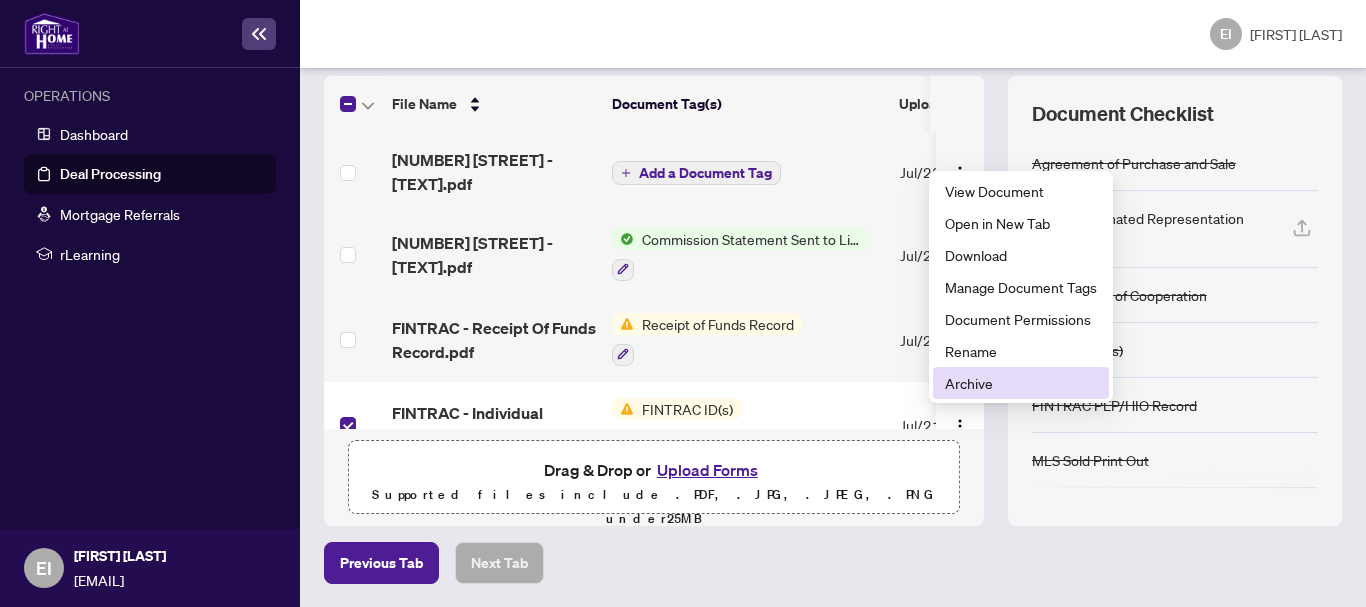 click on "Archive" at bounding box center (1021, 383) 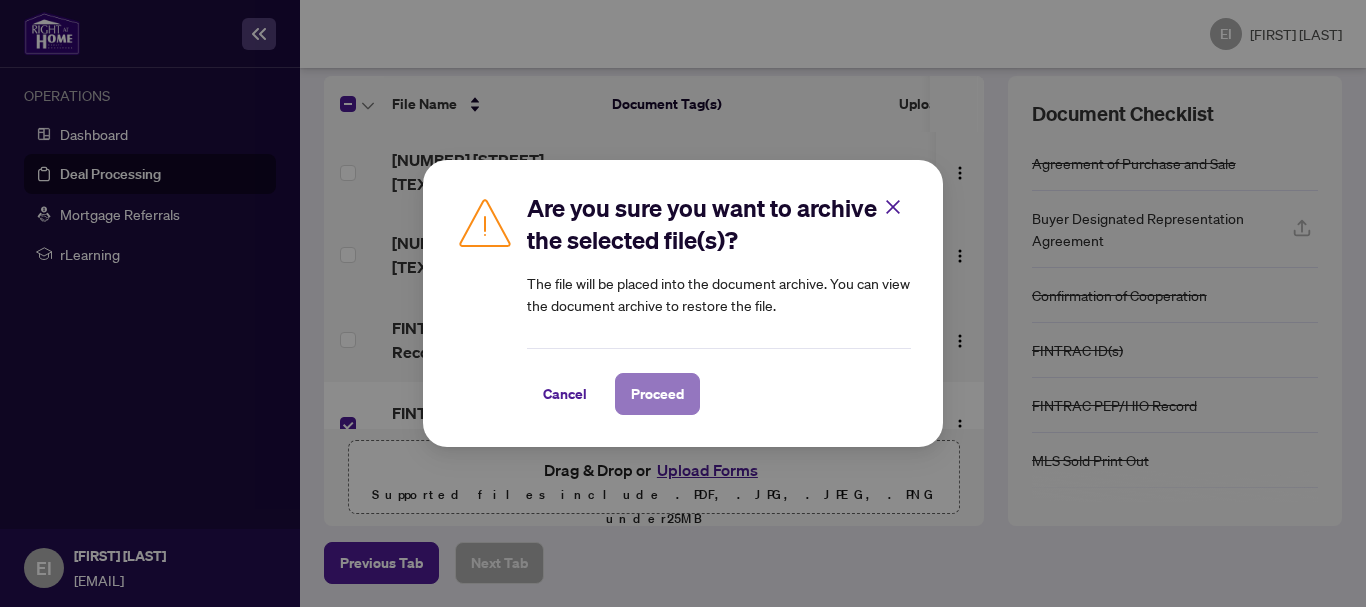 click on "Proceed" at bounding box center [657, 394] 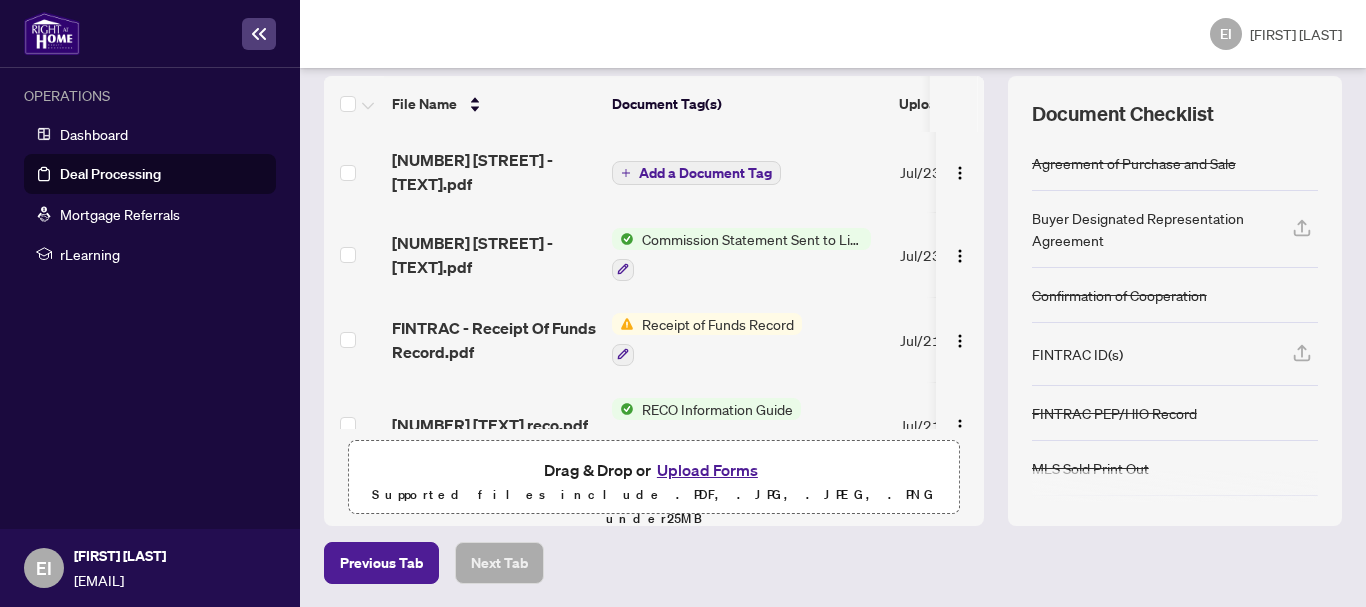 scroll, scrollTop: 465, scrollLeft: 0, axis: vertical 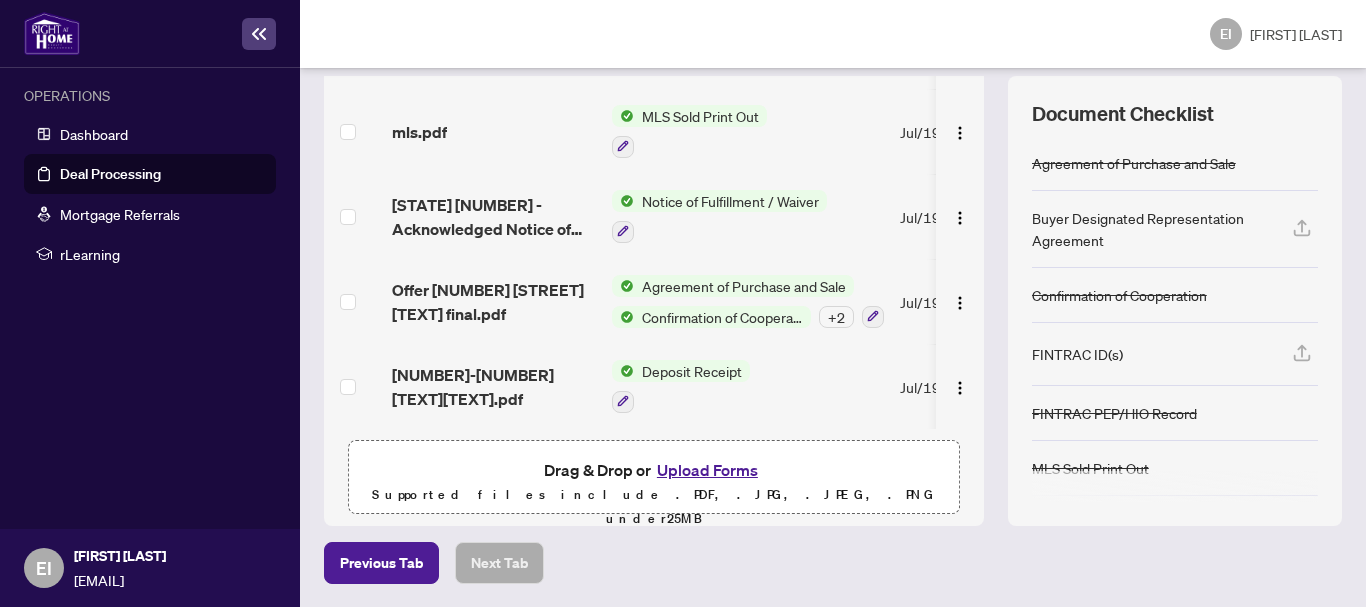 click on "Upload Forms" at bounding box center (707, 470) 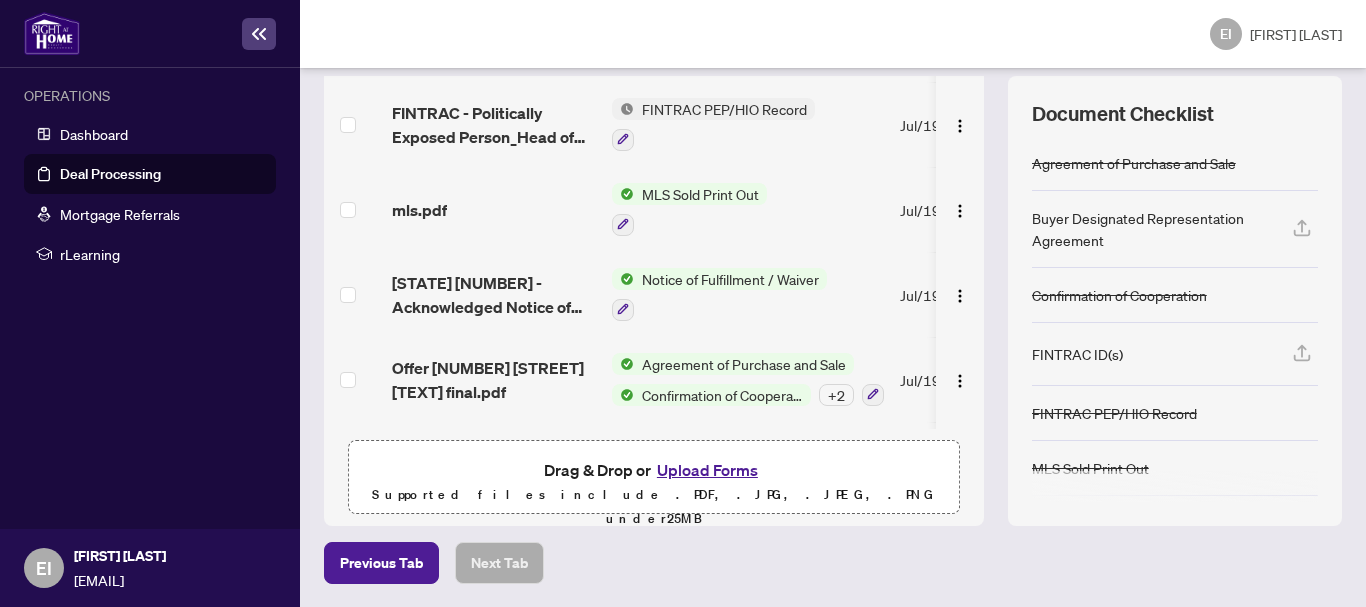 scroll, scrollTop: 0, scrollLeft: 0, axis: both 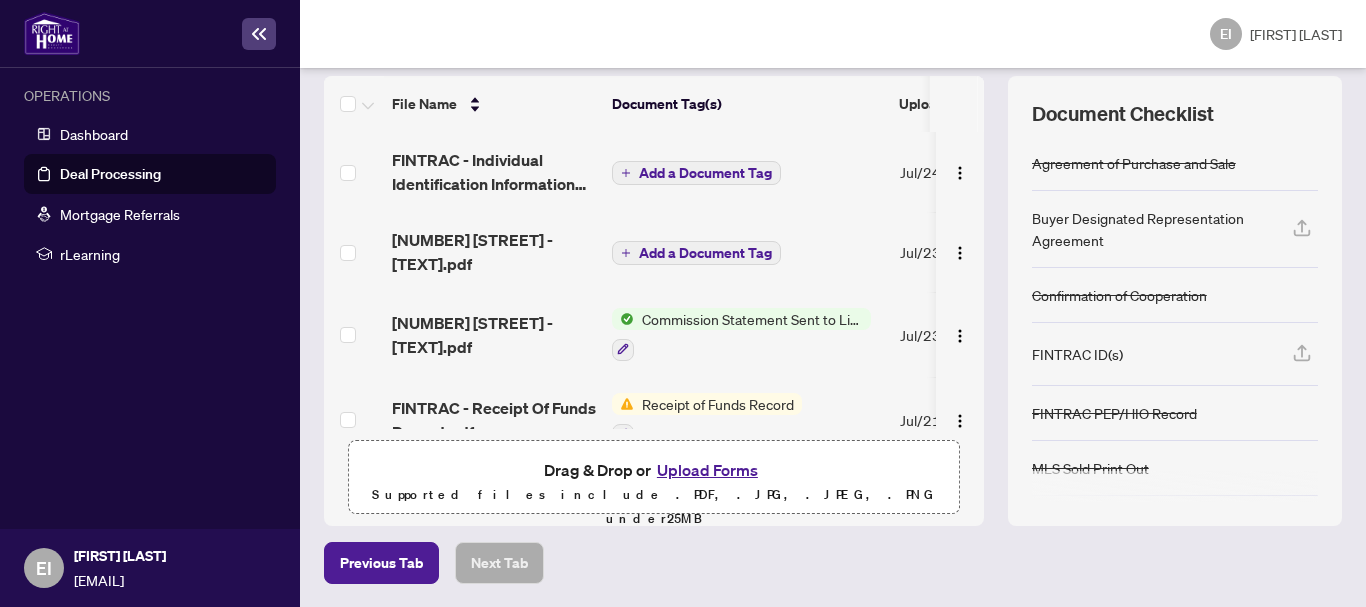 click on "Add a Document Tag" at bounding box center [705, 173] 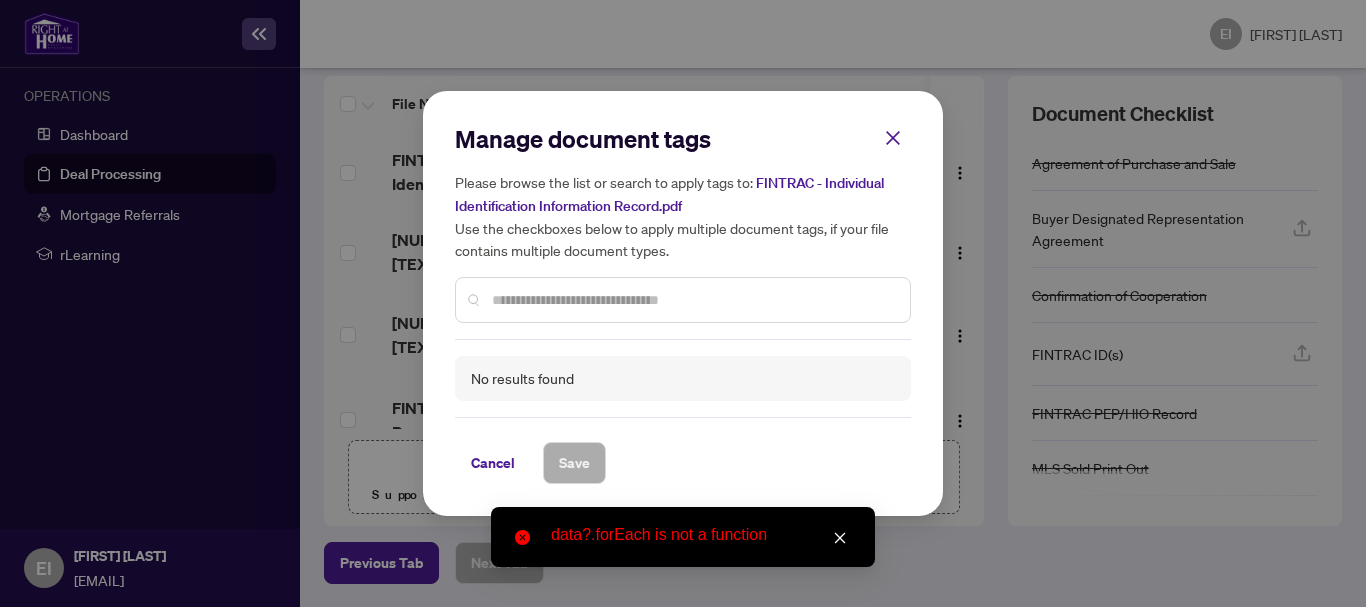 click at bounding box center [693, 300] 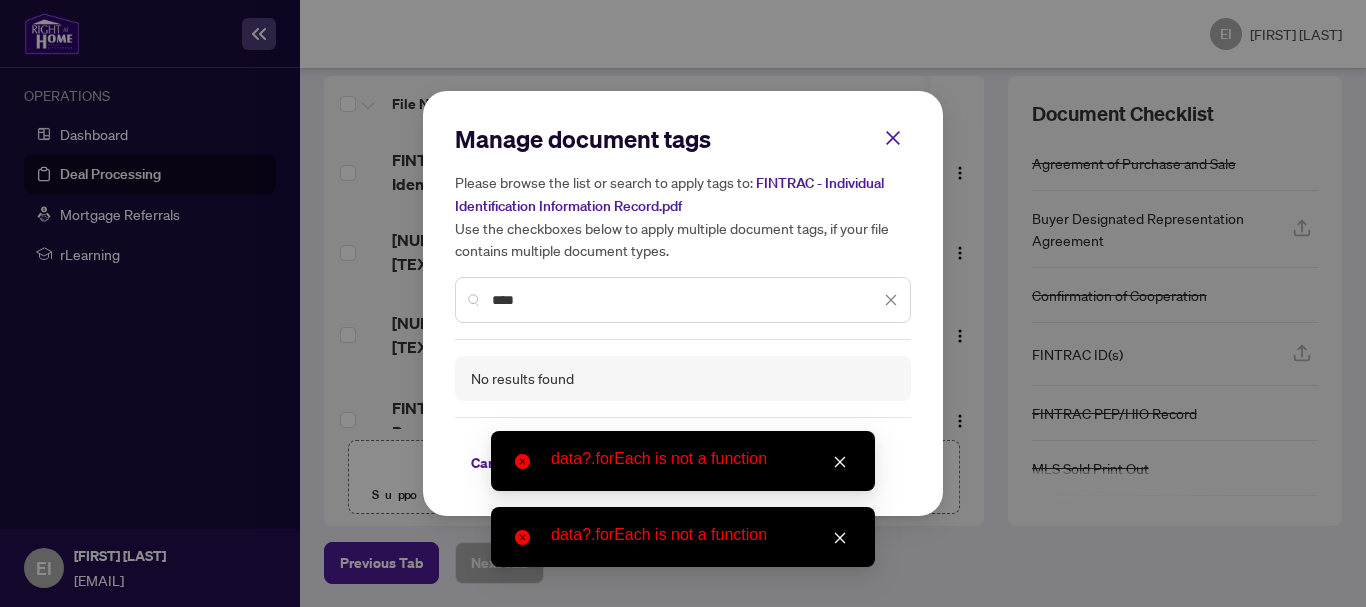 click 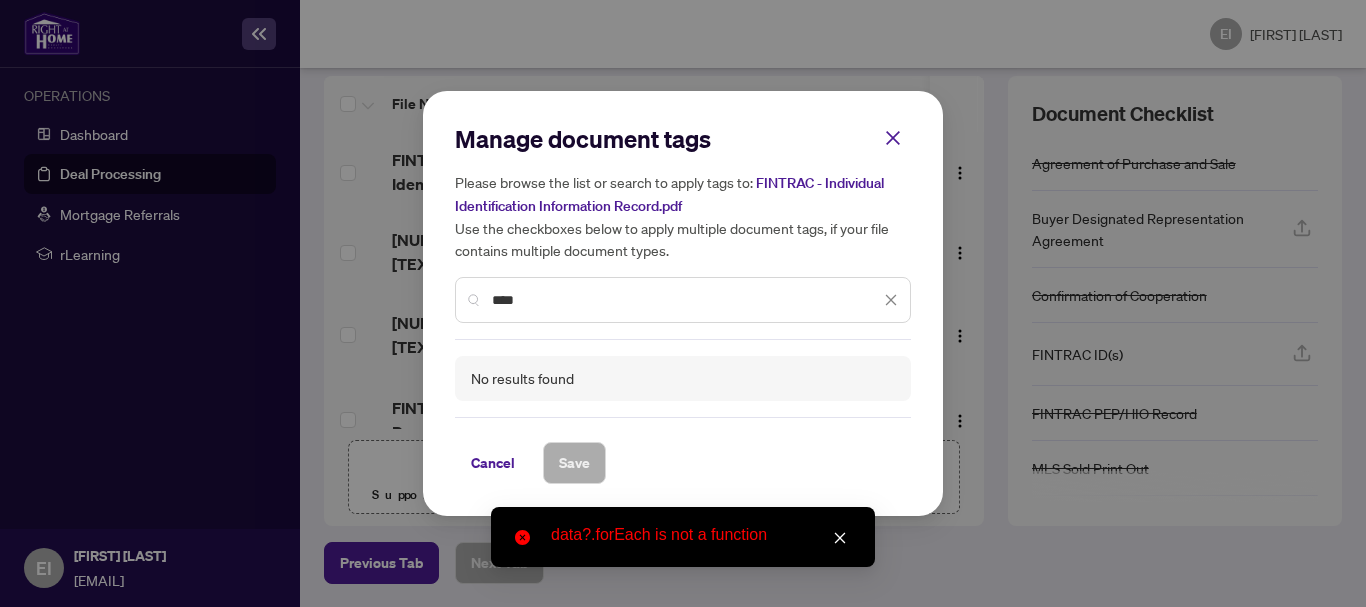 click 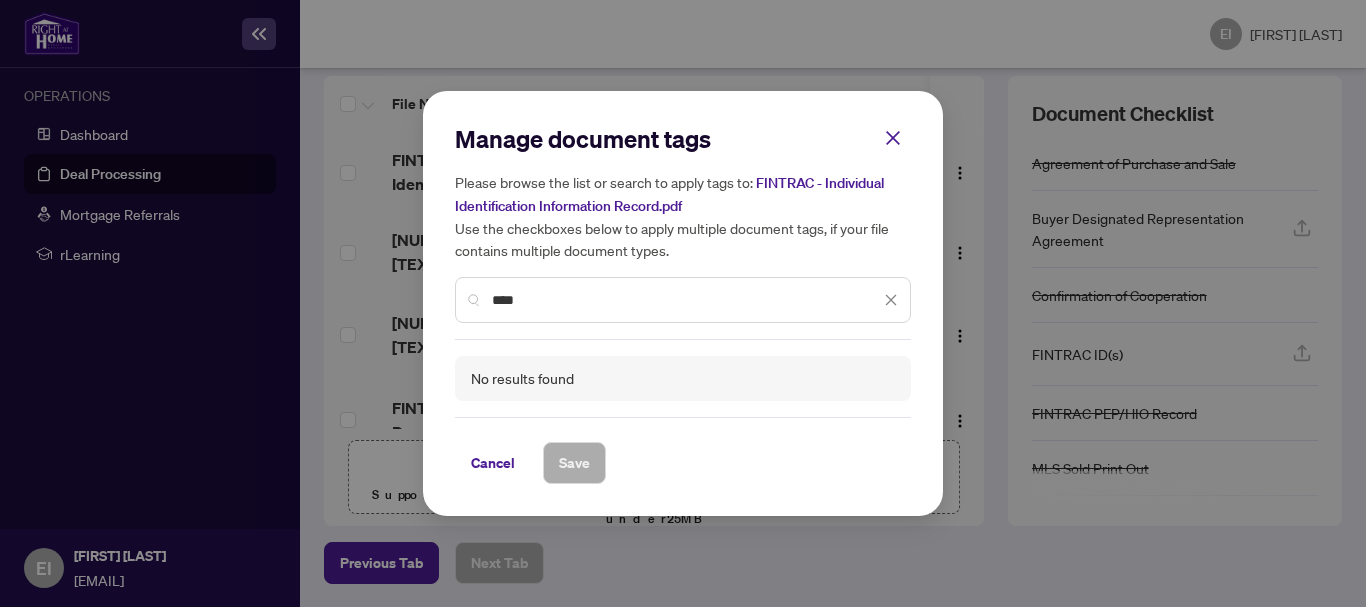 click on "****" at bounding box center (686, 300) 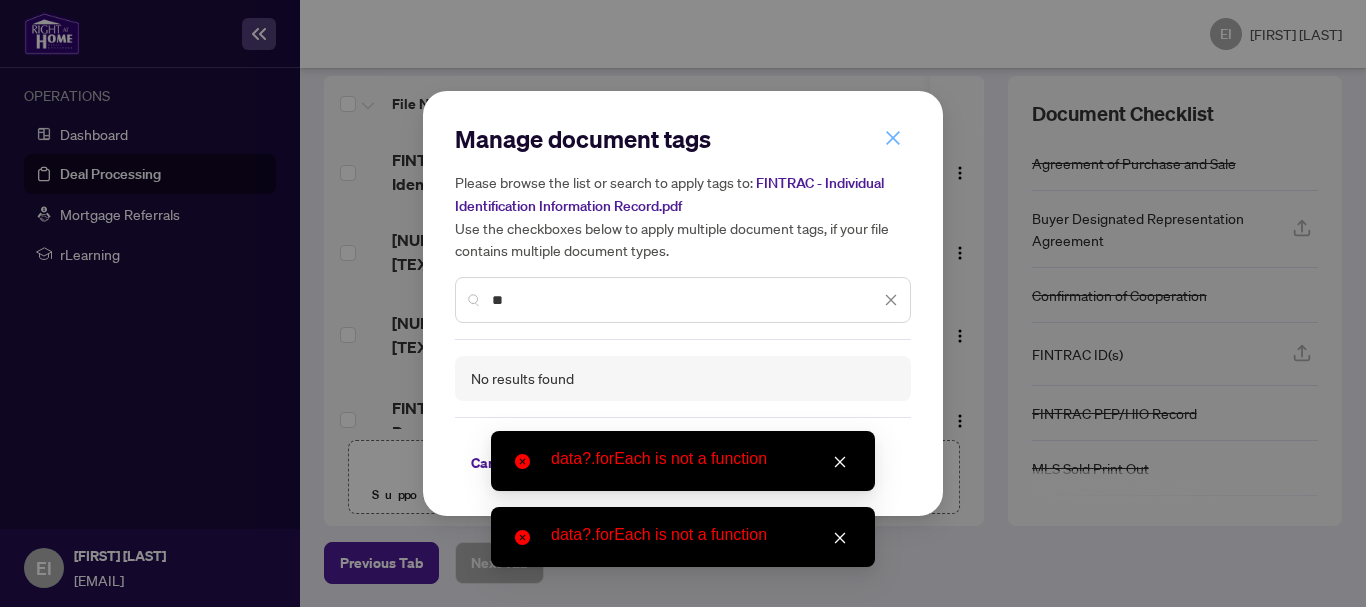 type on "**" 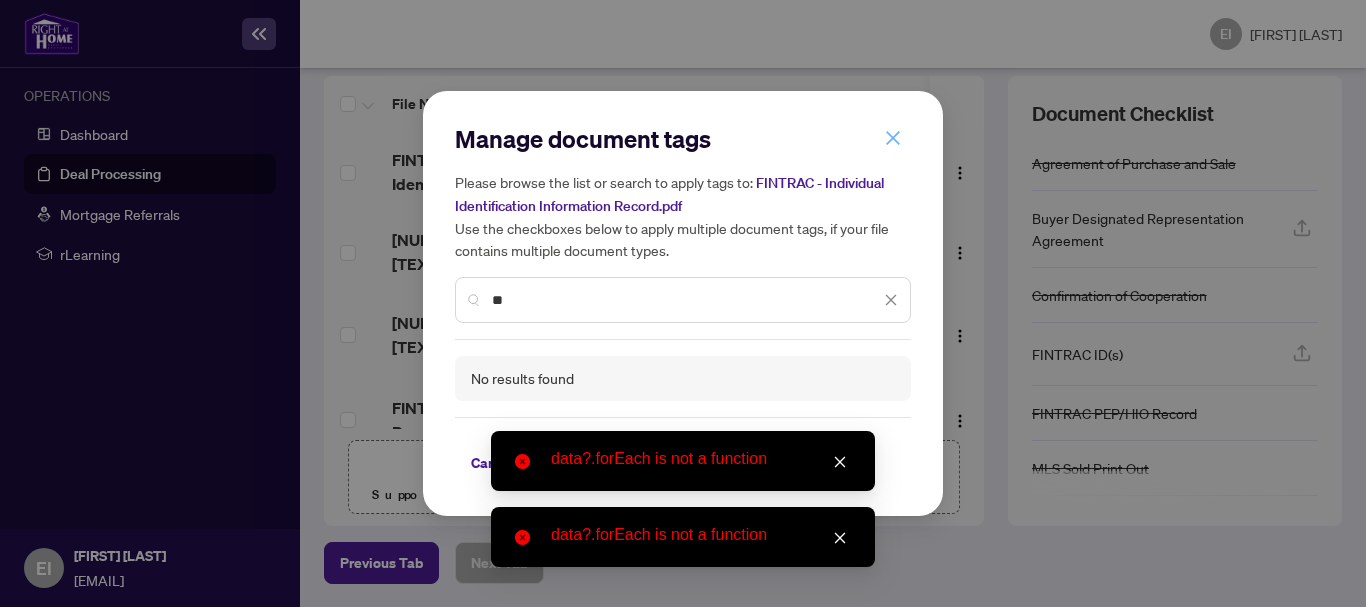 click 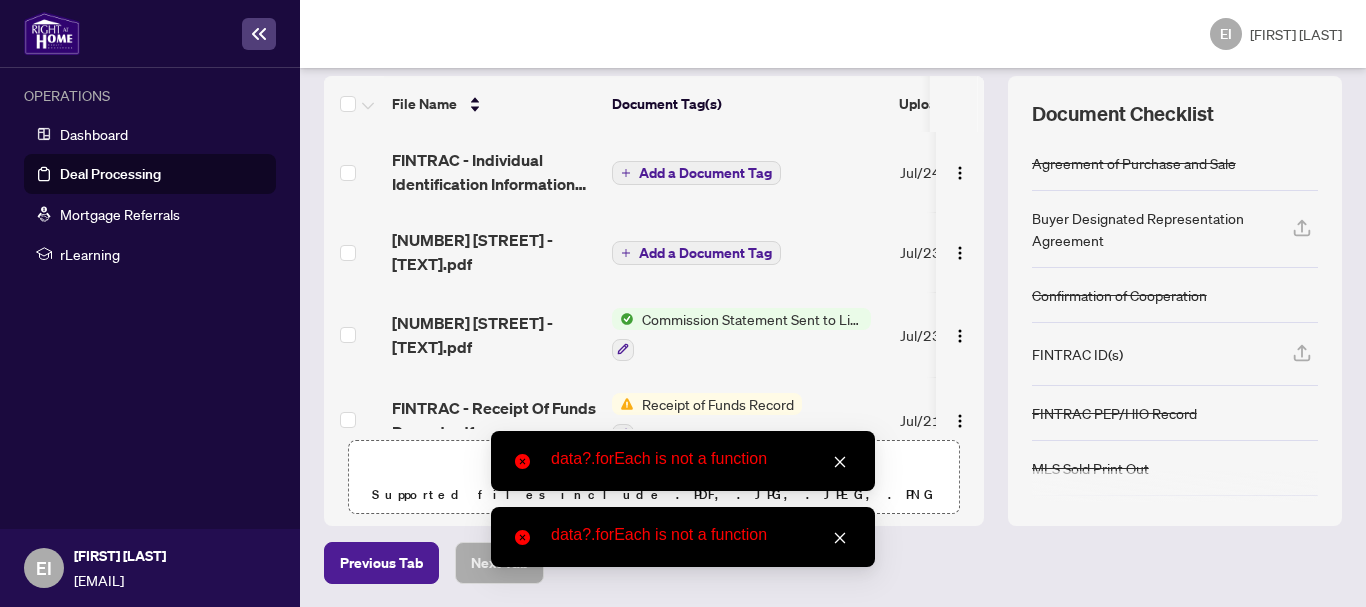 click 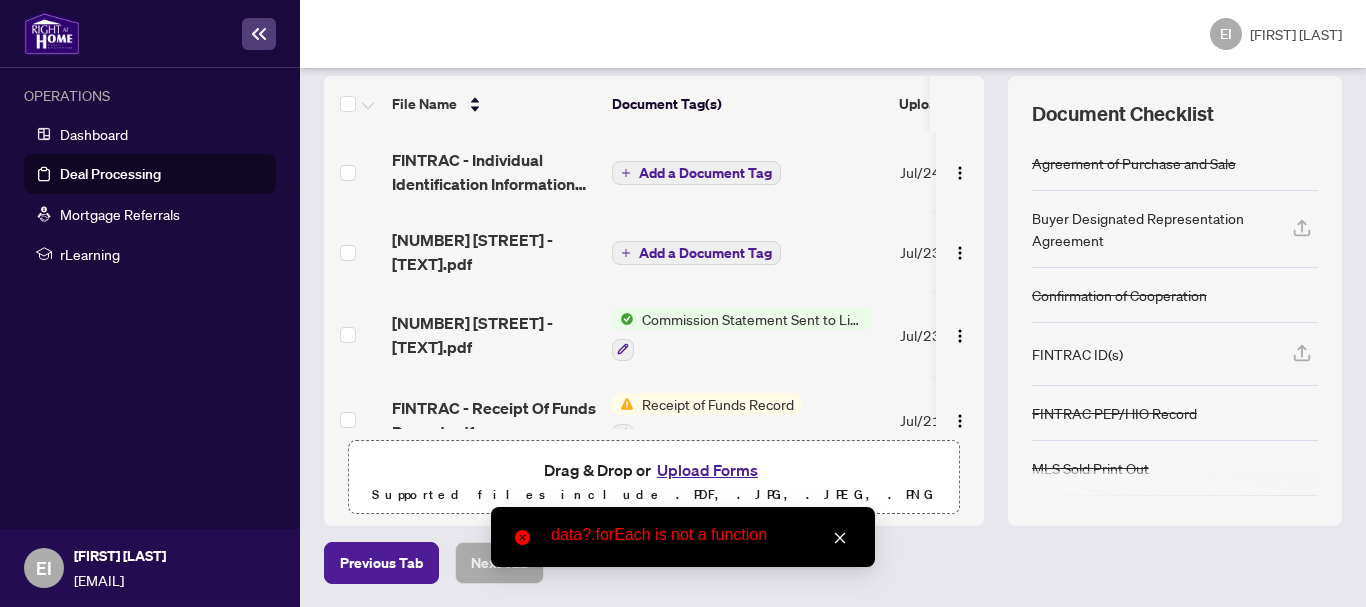 click 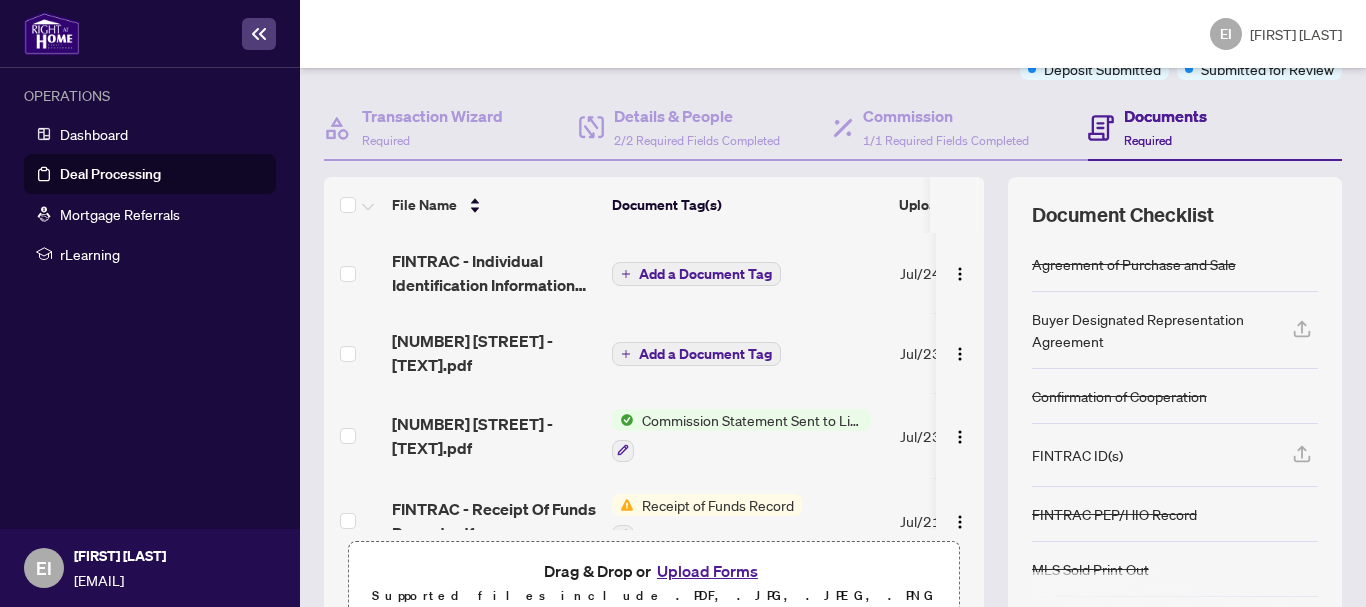 scroll, scrollTop: 196, scrollLeft: 0, axis: vertical 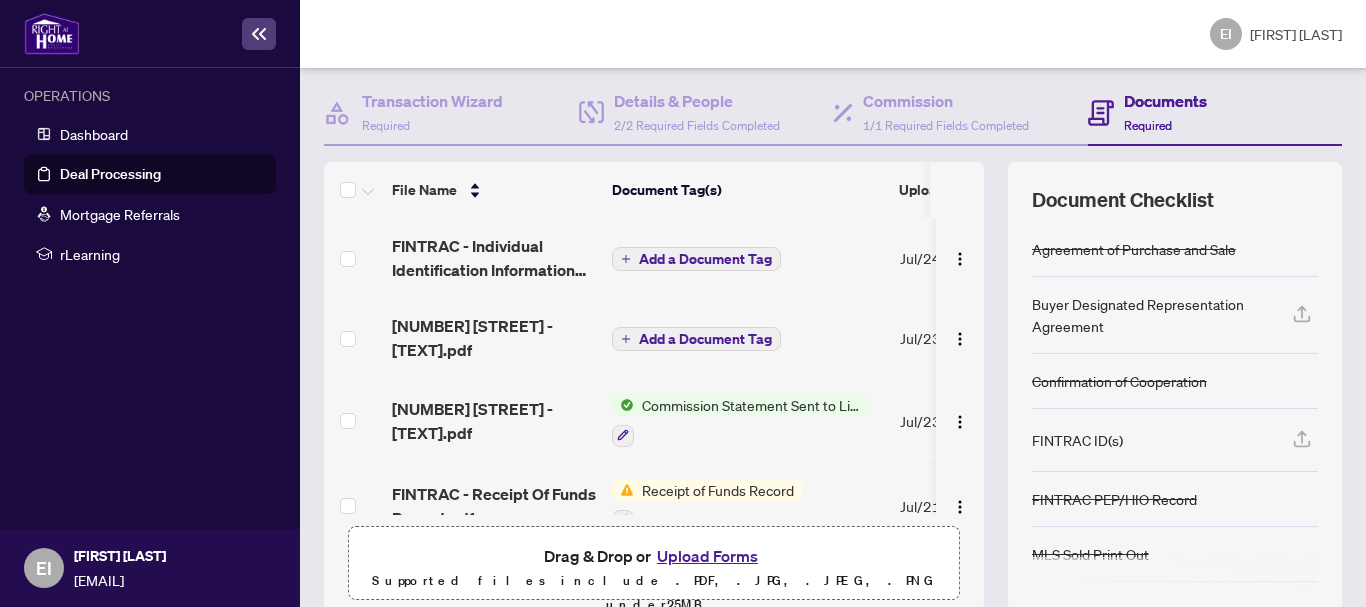 click on "Add a Document Tag" at bounding box center (705, 259) 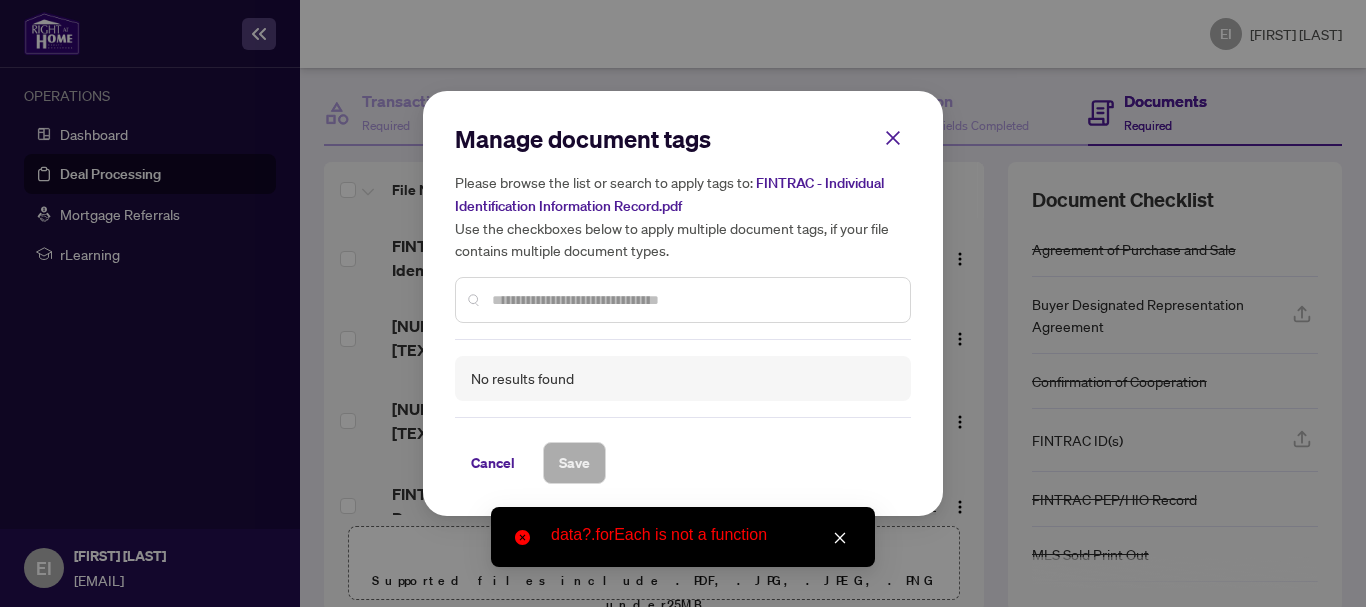 click at bounding box center (693, 300) 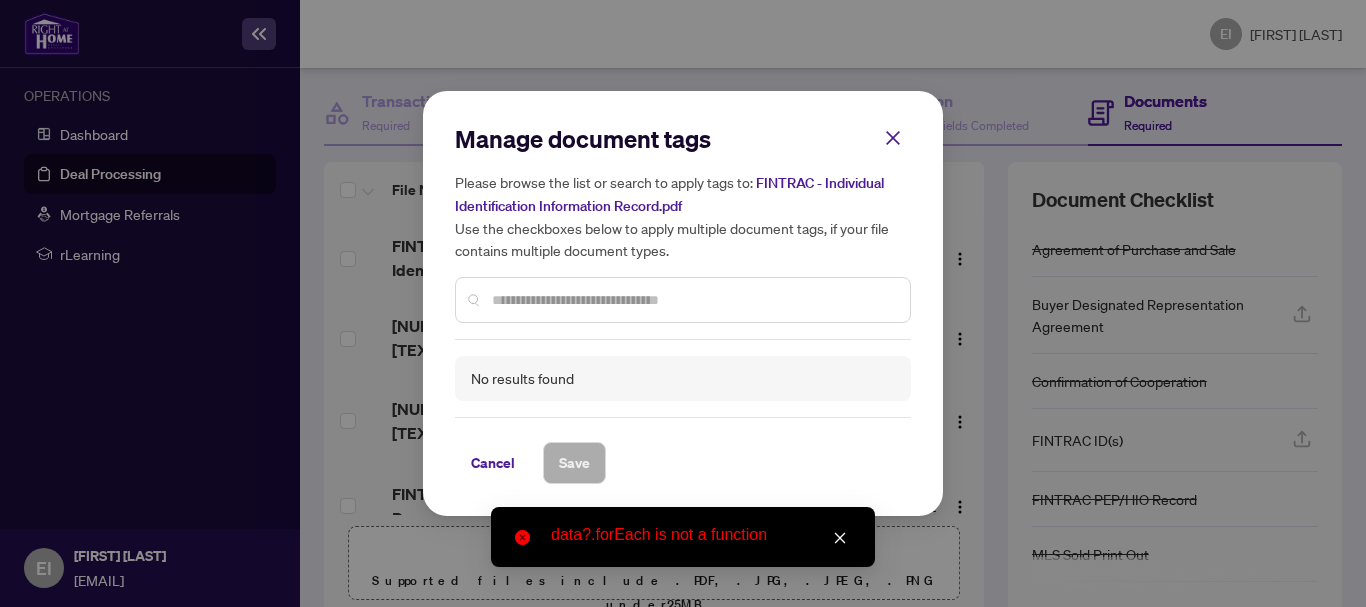 click 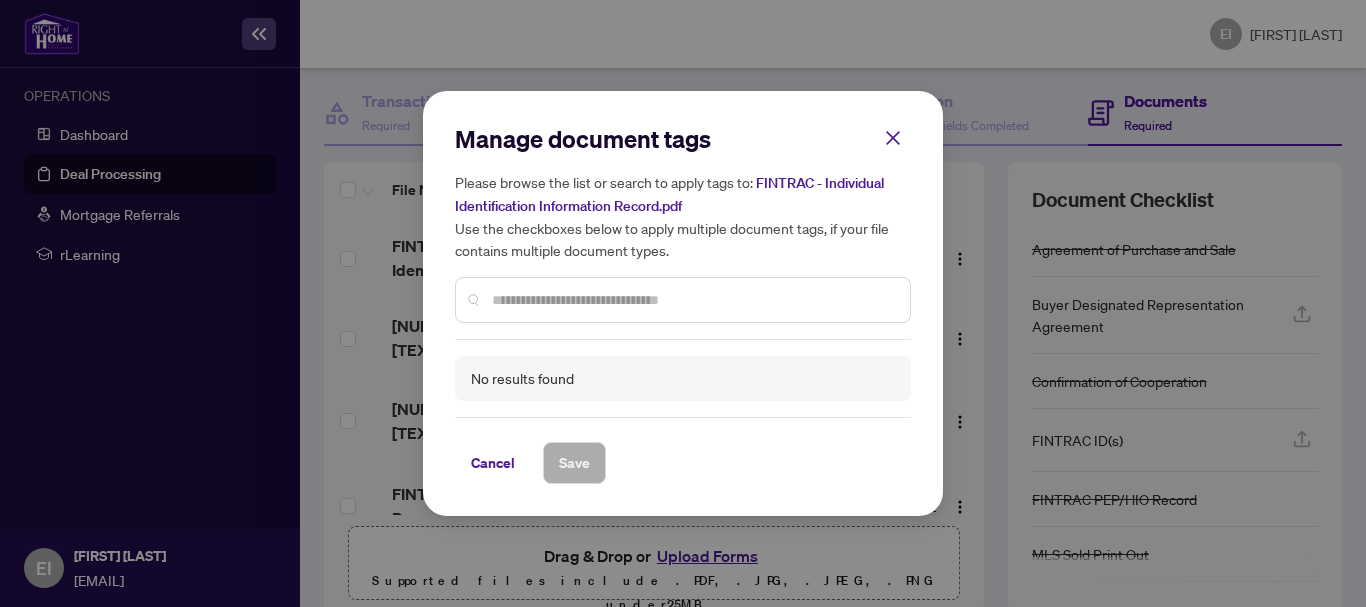 click at bounding box center (693, 300) 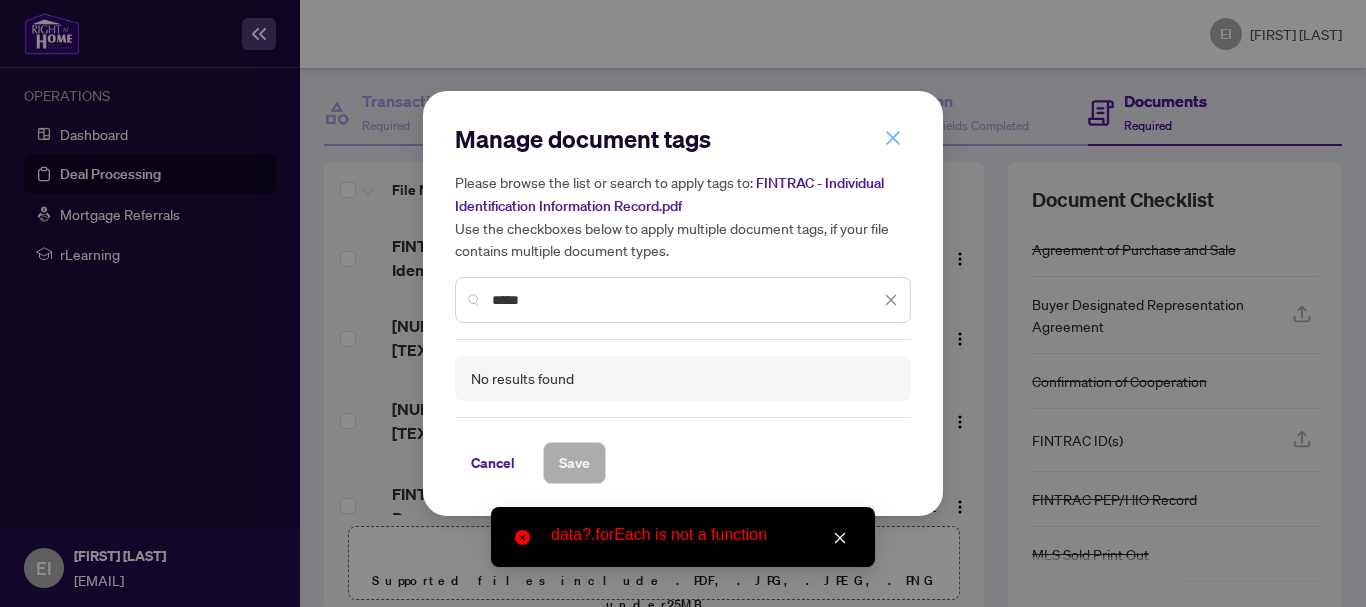 type on "*****" 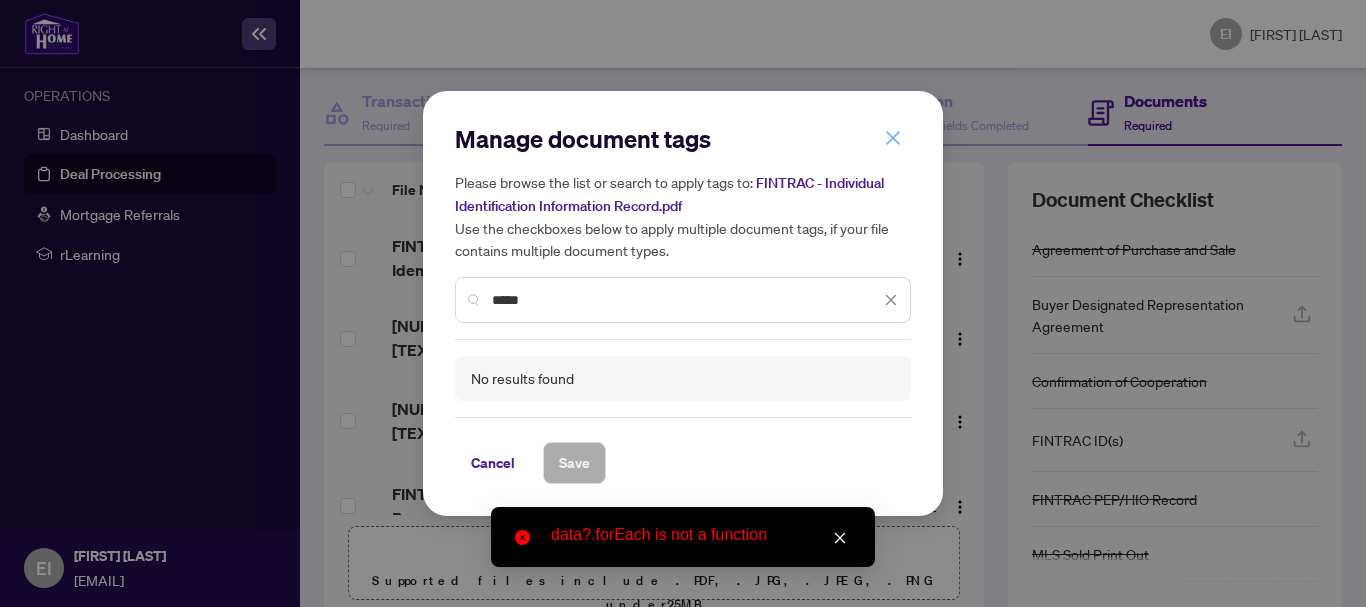 click 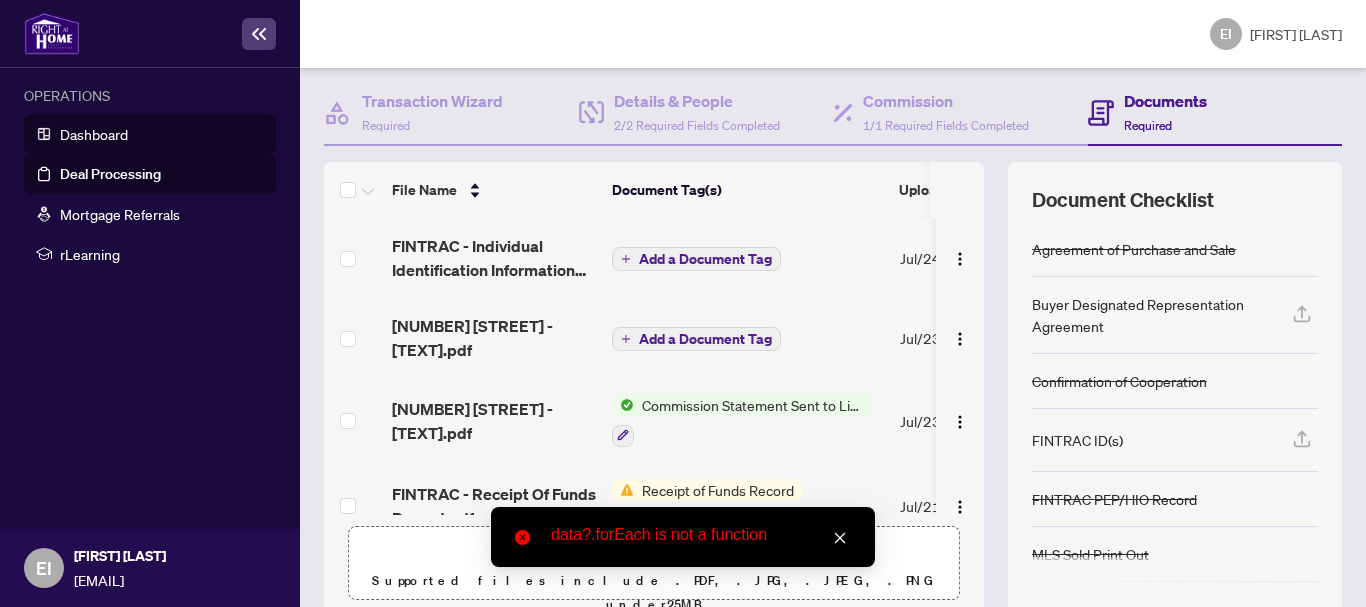 click on "Dashboard" at bounding box center (94, 134) 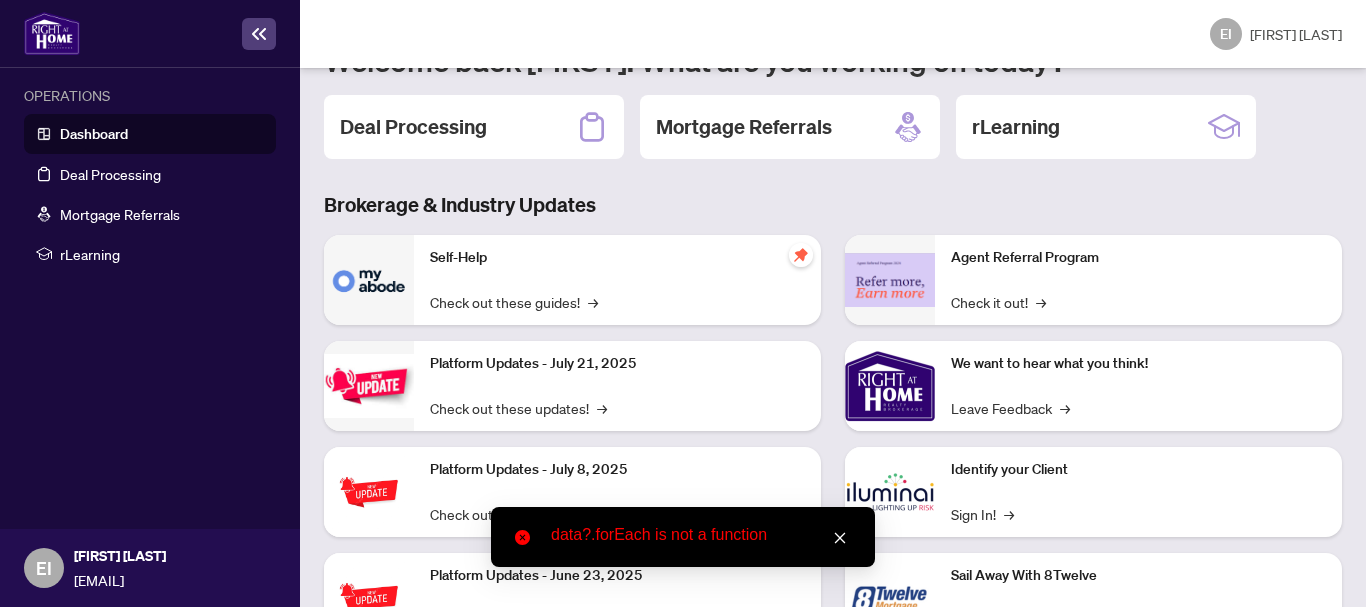 scroll, scrollTop: 0, scrollLeft: 0, axis: both 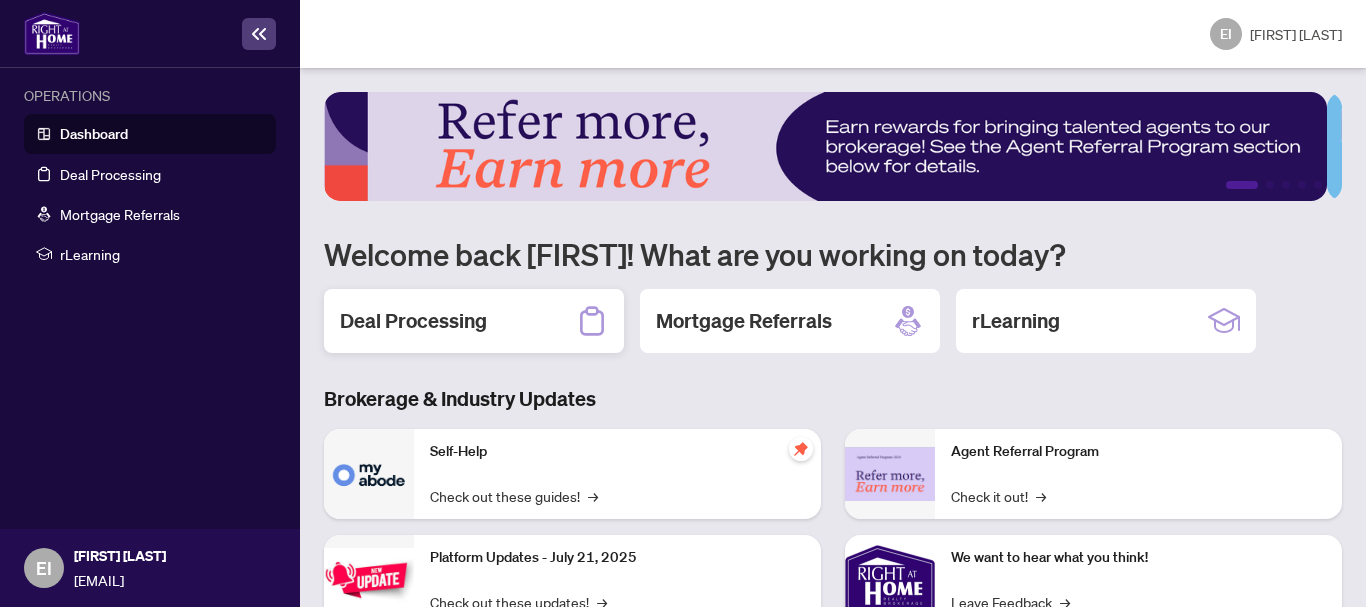 click on "Deal Processing" at bounding box center (413, 321) 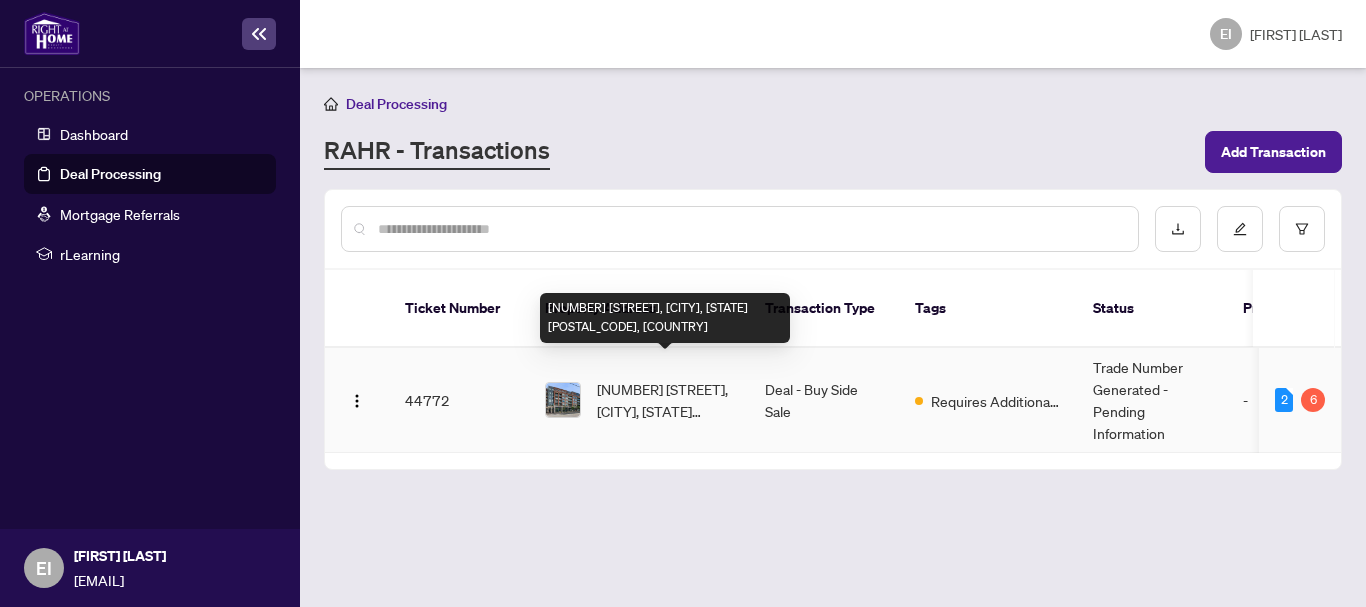 click on "[NUMBER] [STREET], [CITY], [STATE] [POSTAL_CODE], [COUNTRY]" at bounding box center (665, 400) 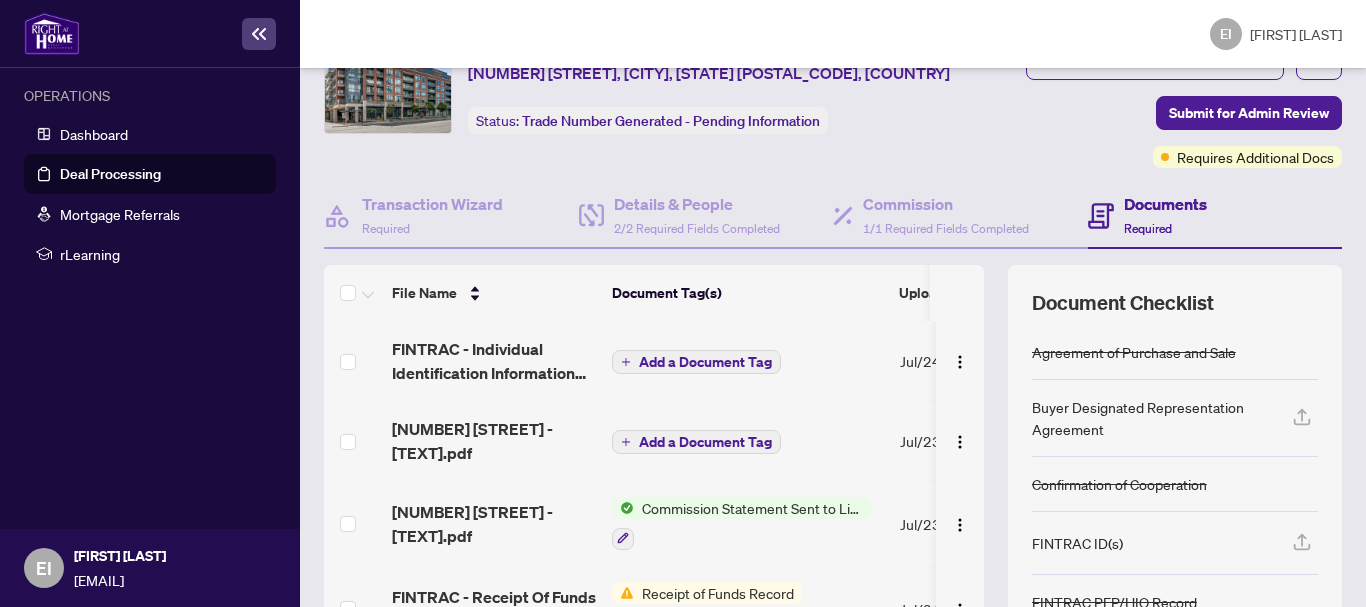 scroll, scrollTop: 126, scrollLeft: 0, axis: vertical 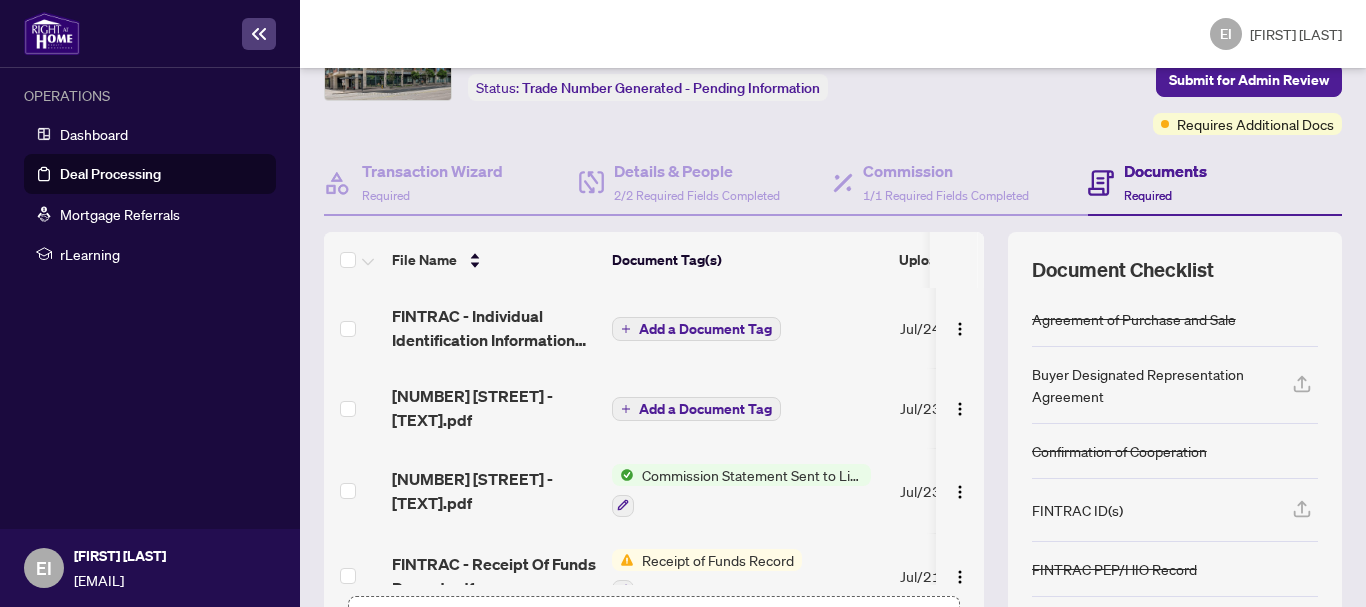 click on "Add a Document Tag" at bounding box center [705, 329] 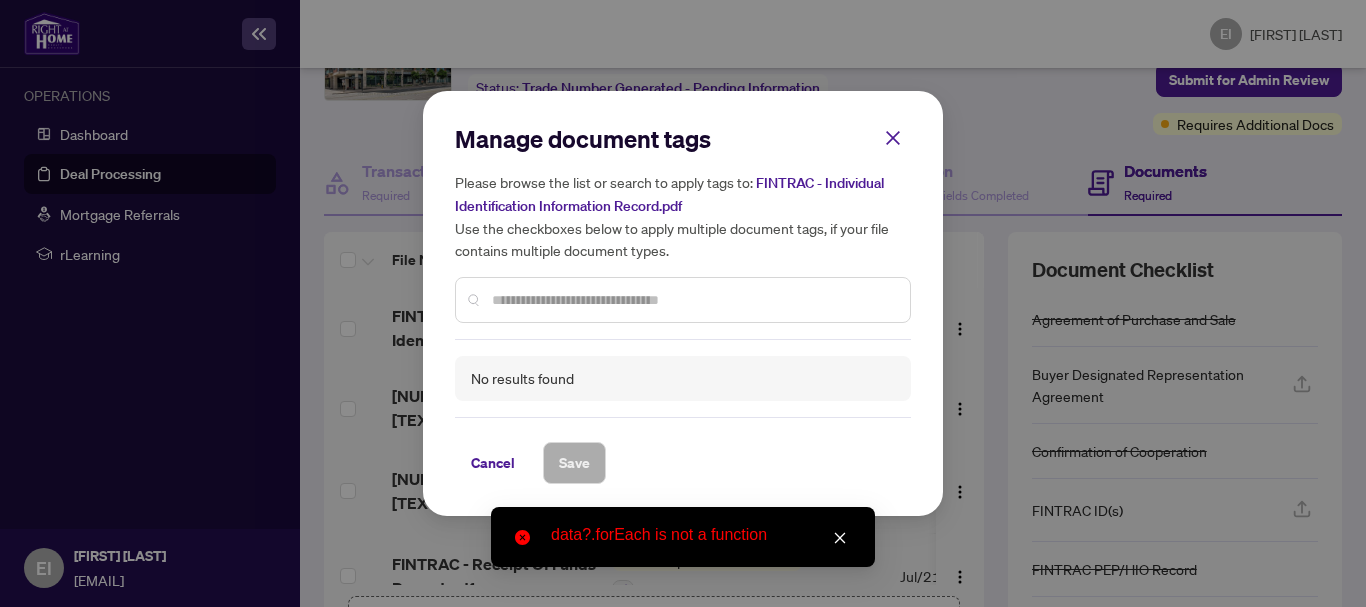click at bounding box center [693, 300] 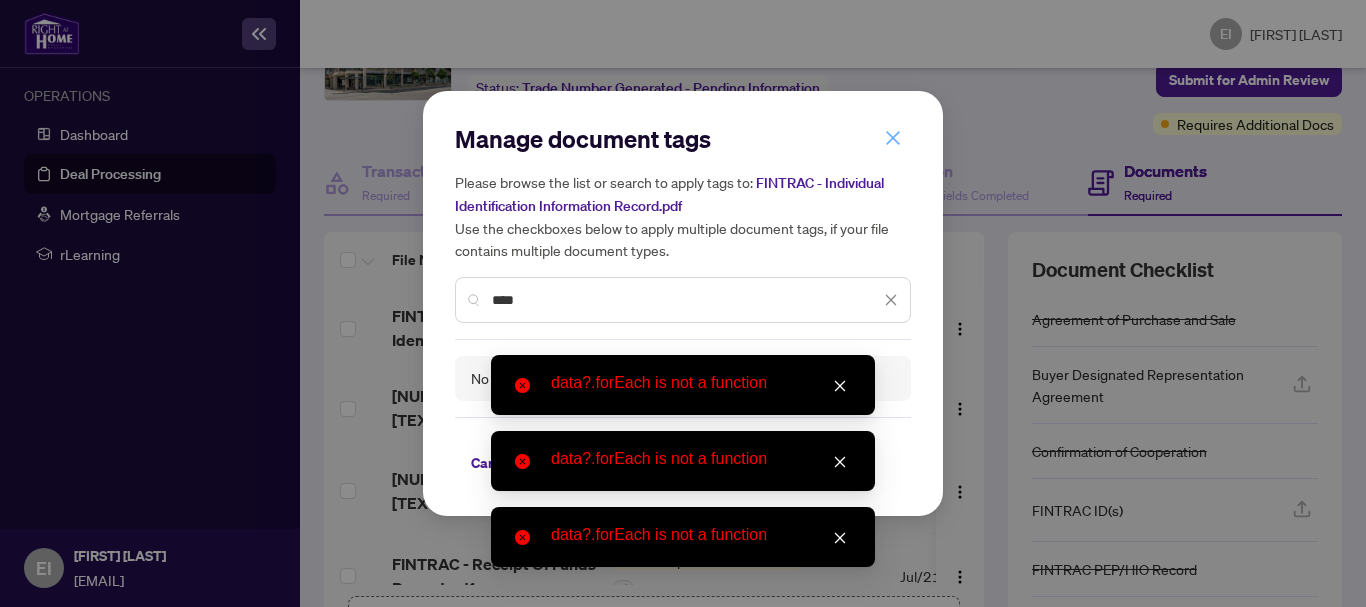 type on "****" 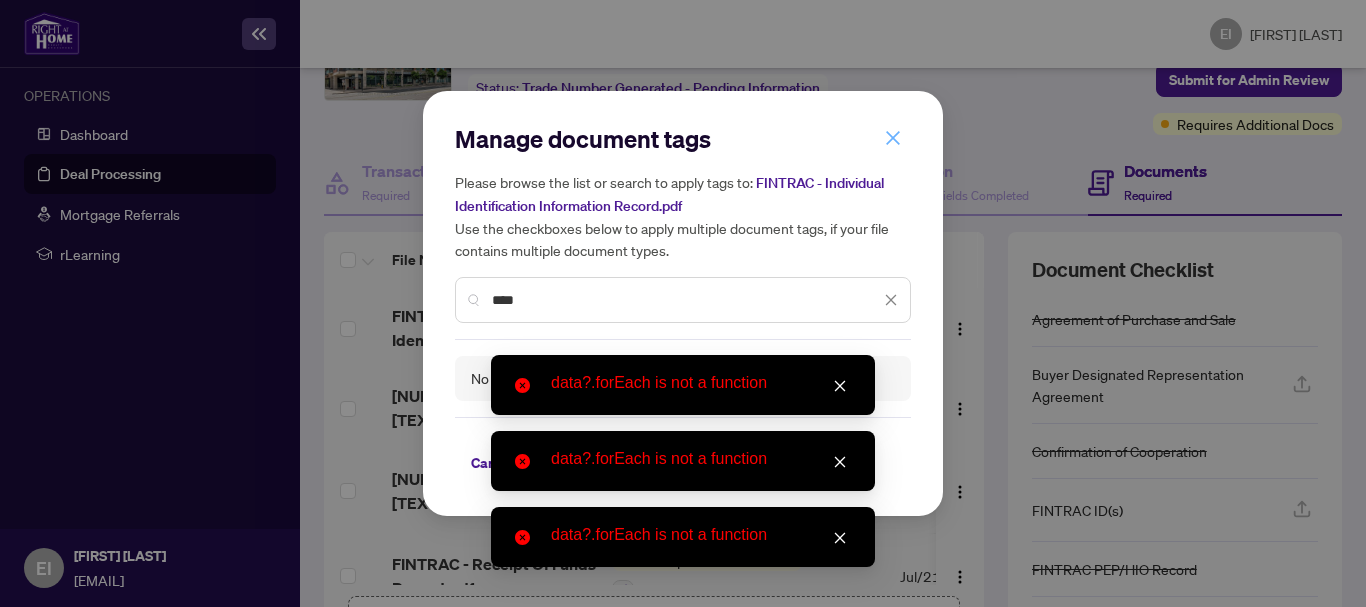 click 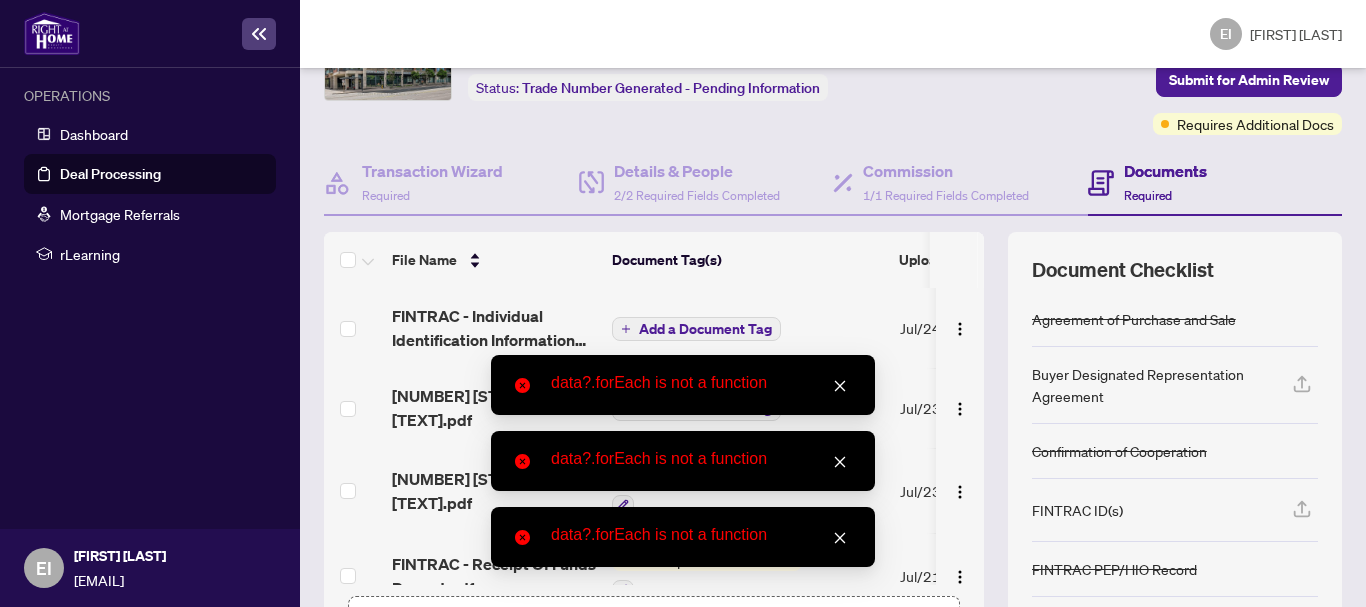 click 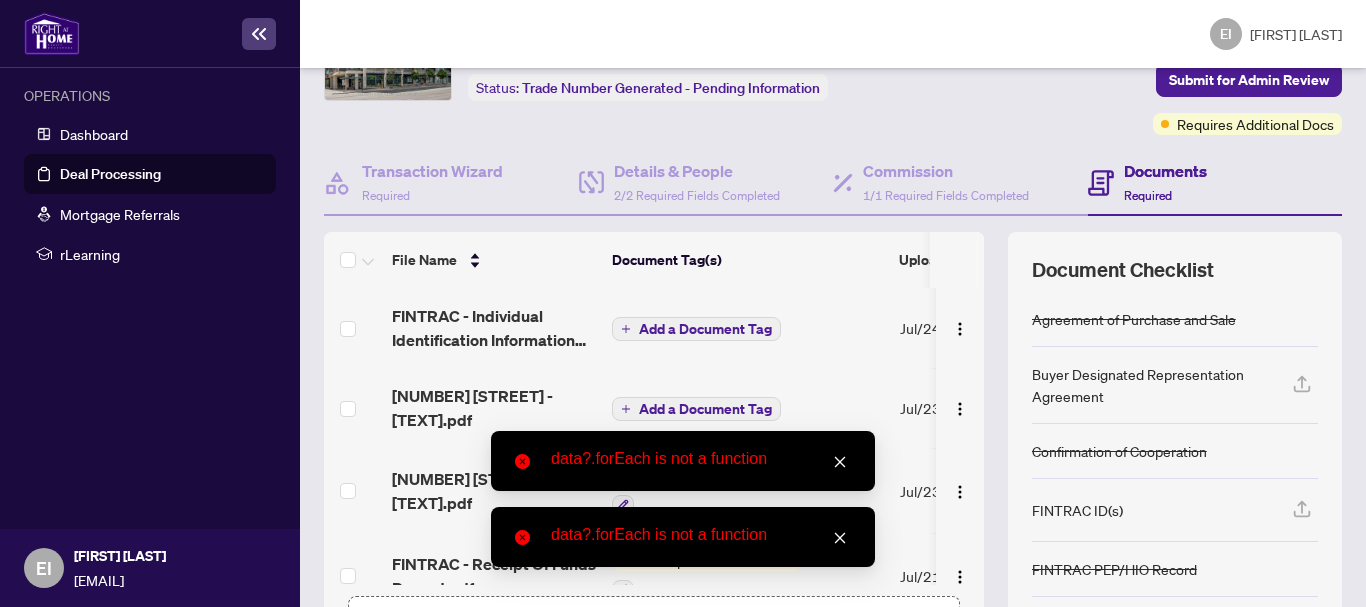 click 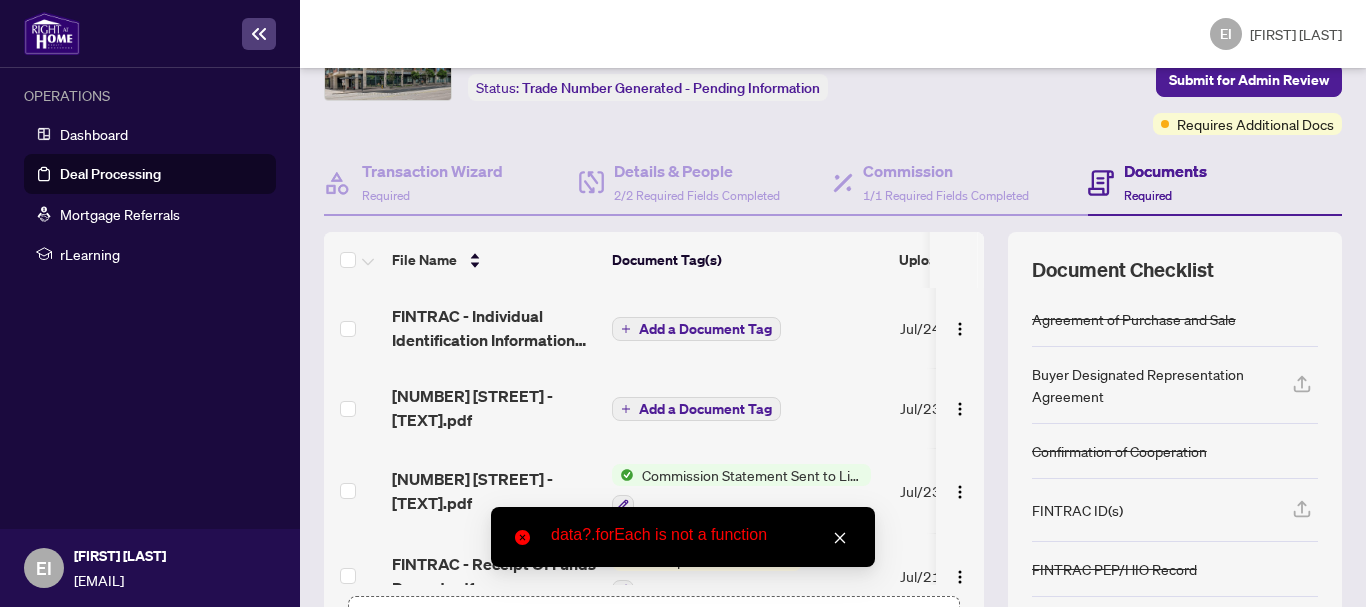 click 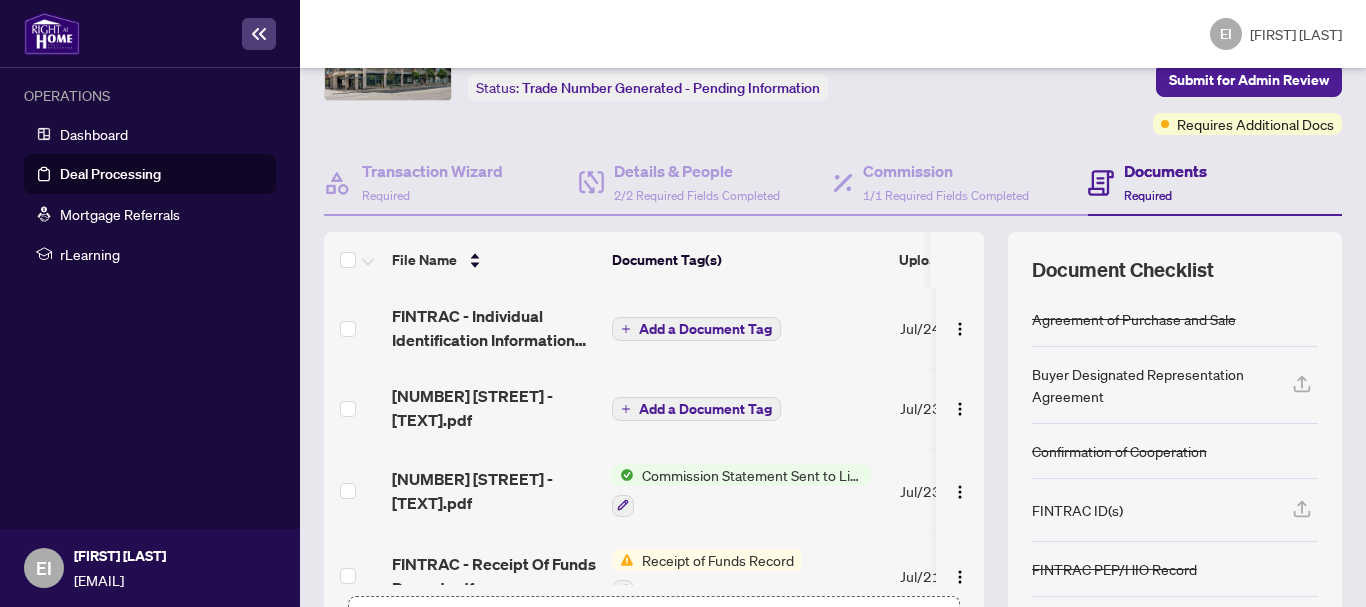 scroll, scrollTop: 282, scrollLeft: 0, axis: vertical 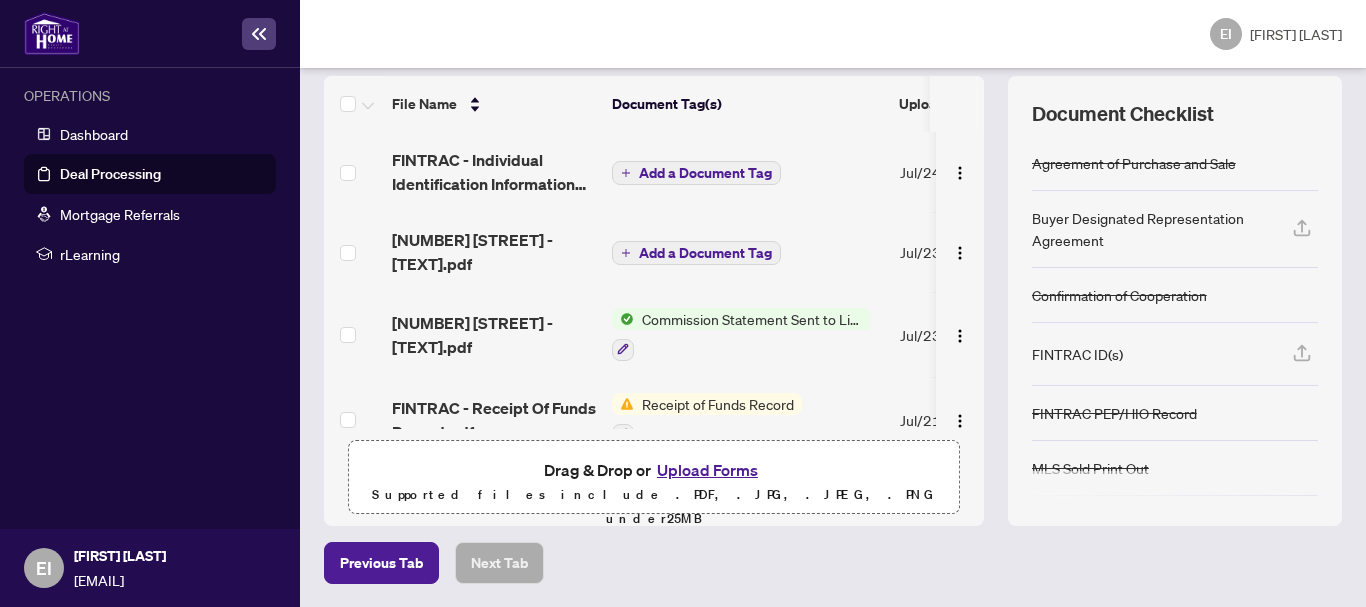 click 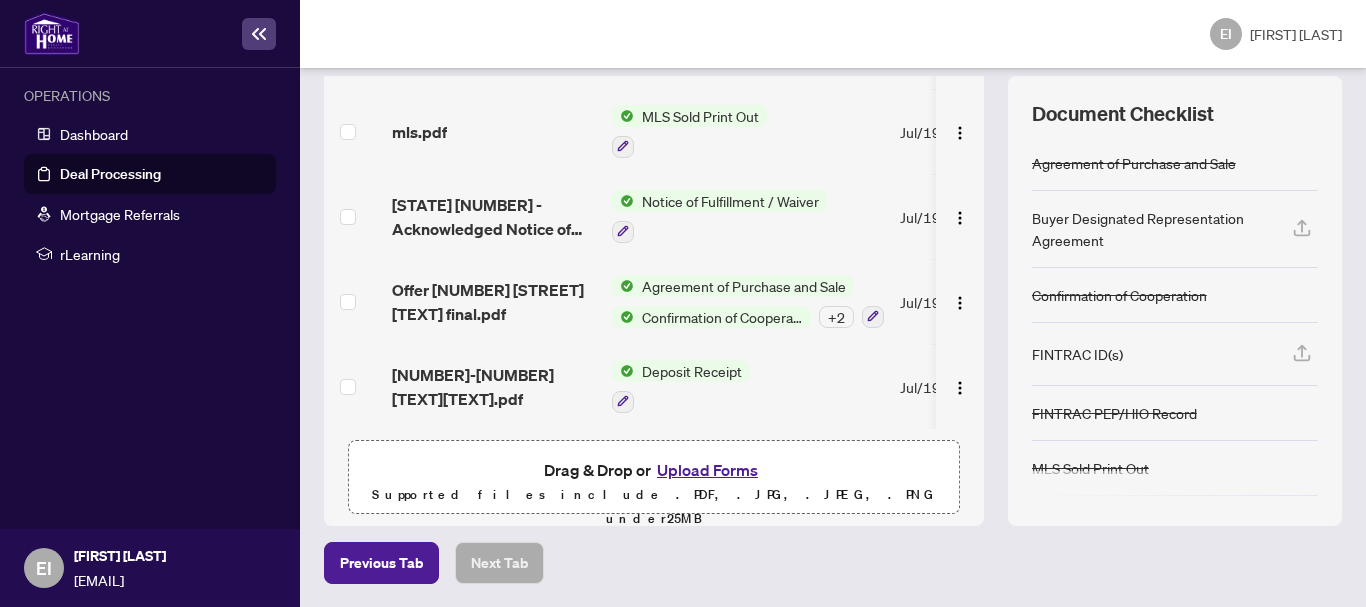click 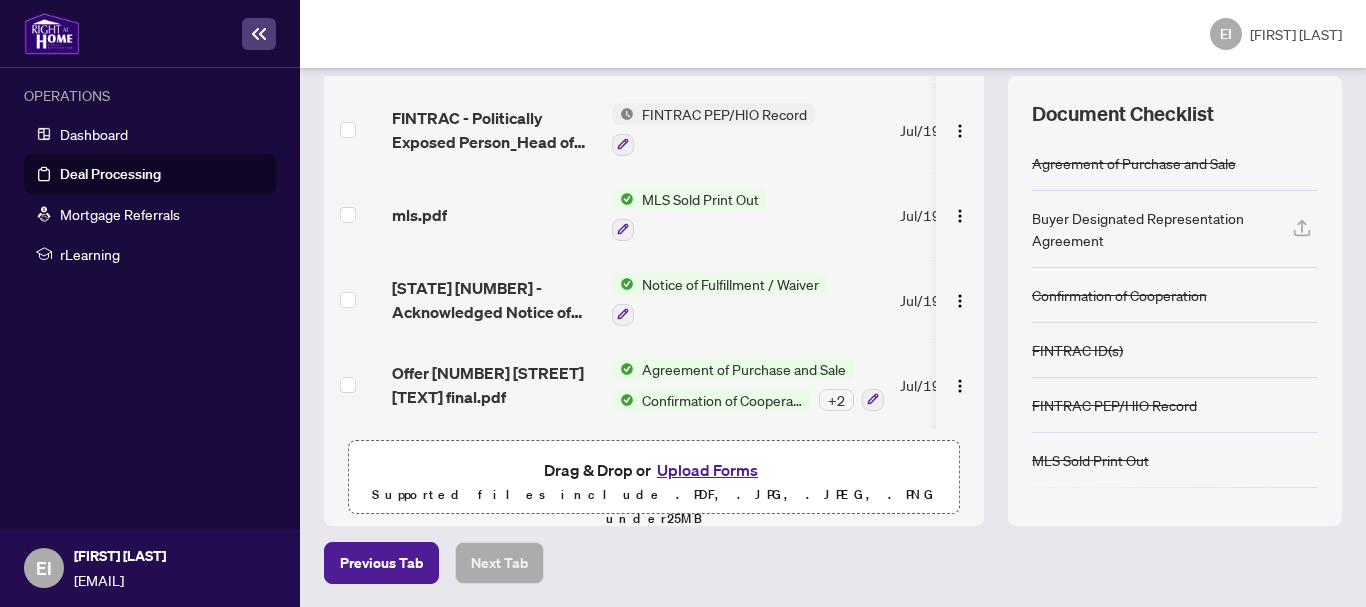 scroll, scrollTop: 0, scrollLeft: 0, axis: both 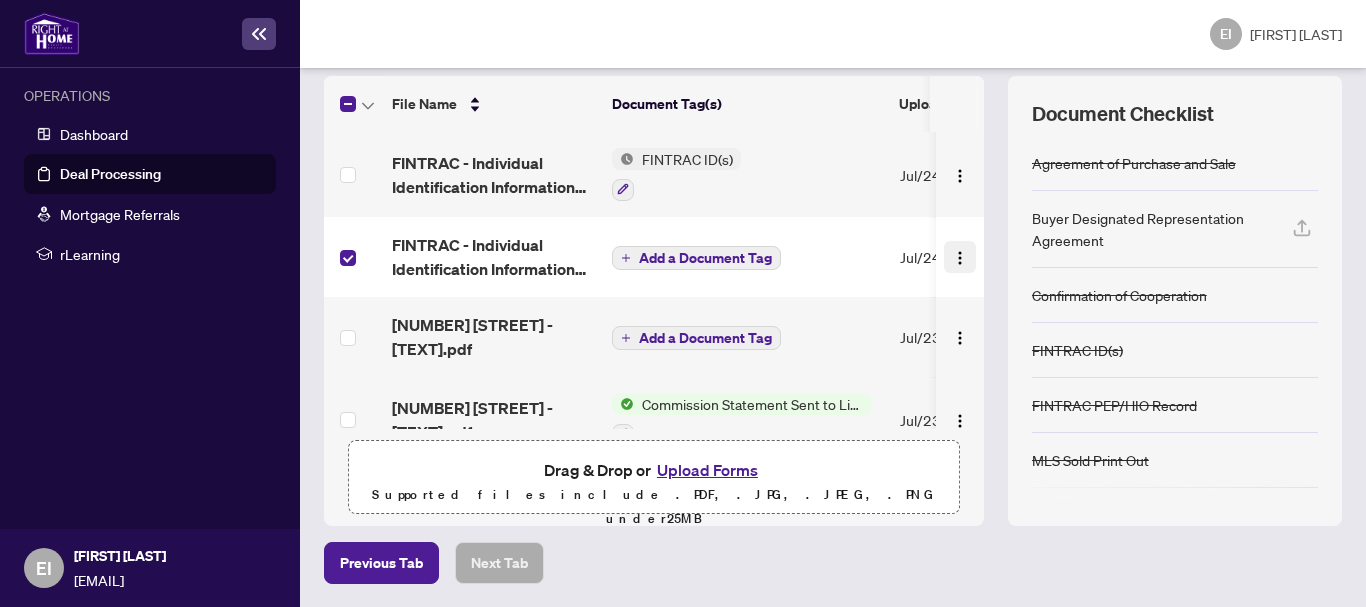 click at bounding box center [960, 258] 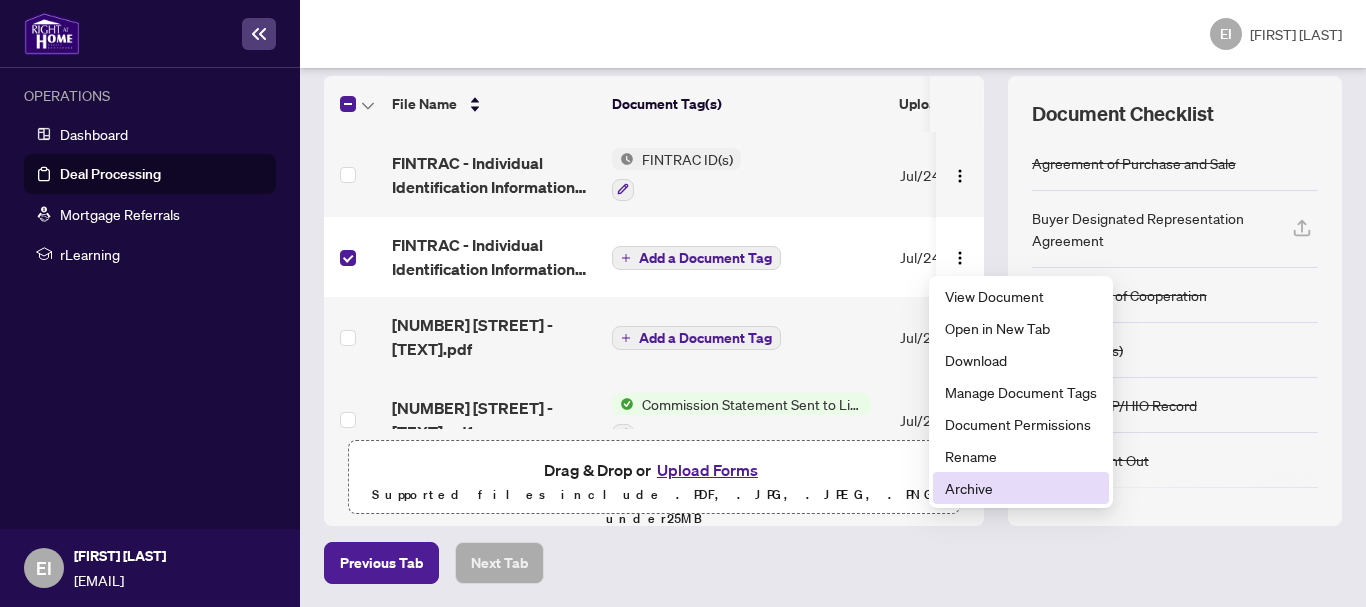 click on "Archive" at bounding box center (1021, 488) 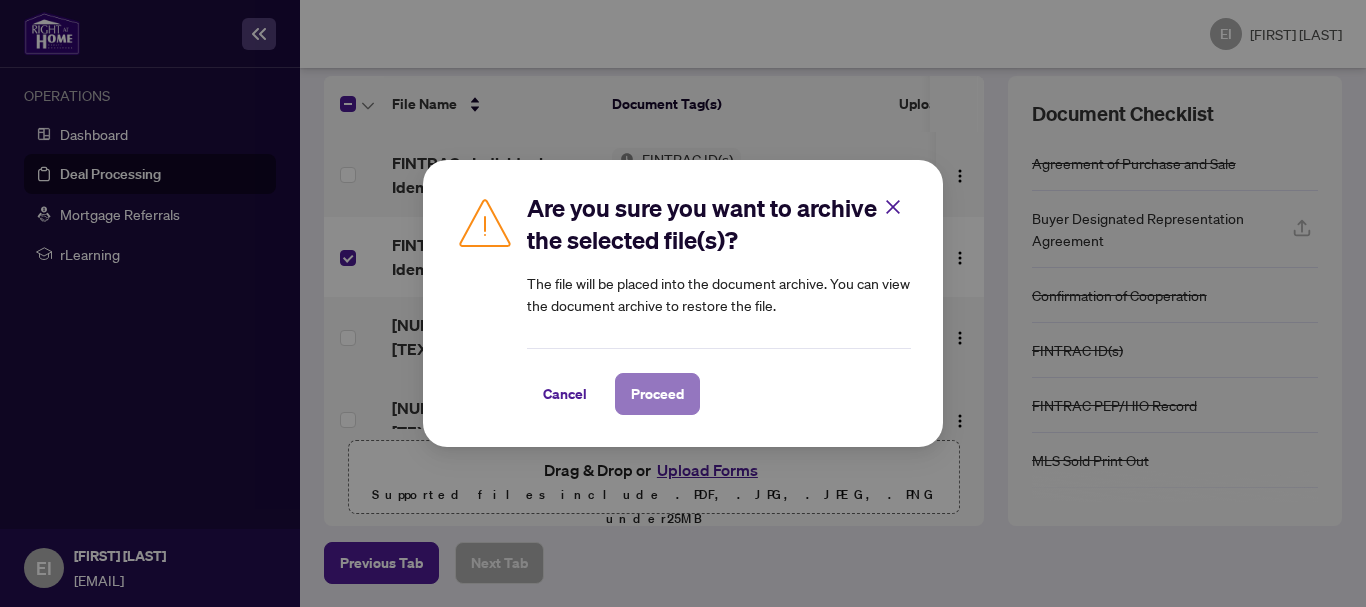 click on "Proceed" at bounding box center (657, 394) 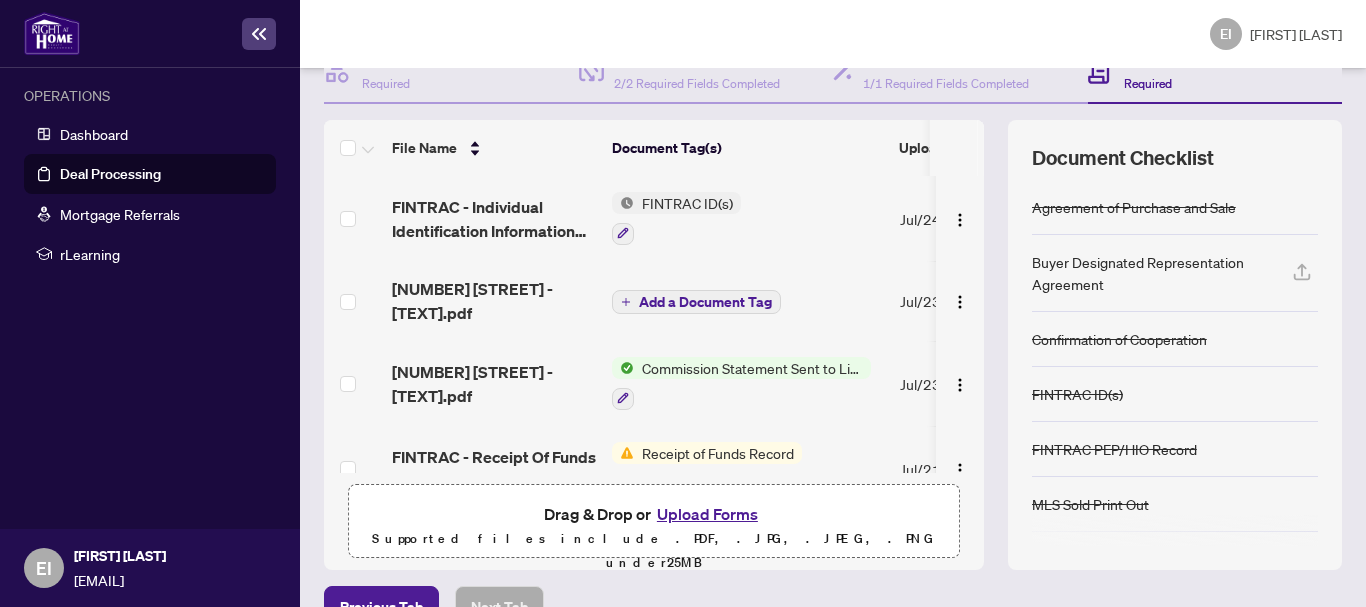 scroll, scrollTop: 282, scrollLeft: 0, axis: vertical 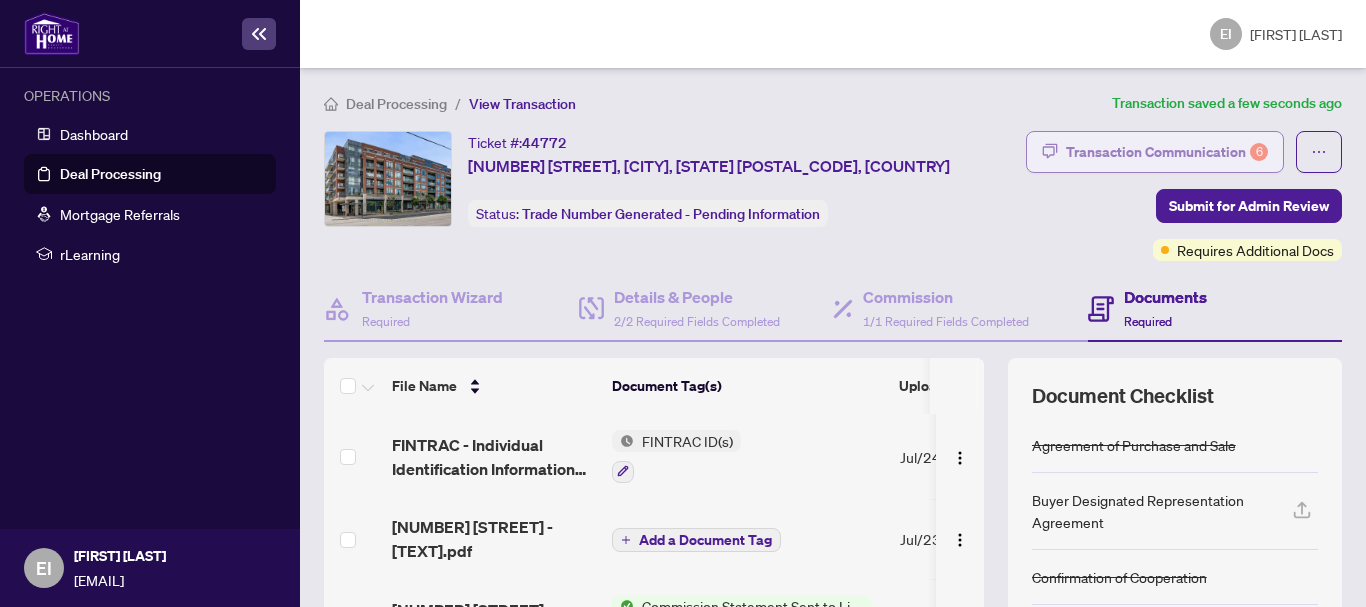 click on "Transaction Communication 6" at bounding box center [1167, 152] 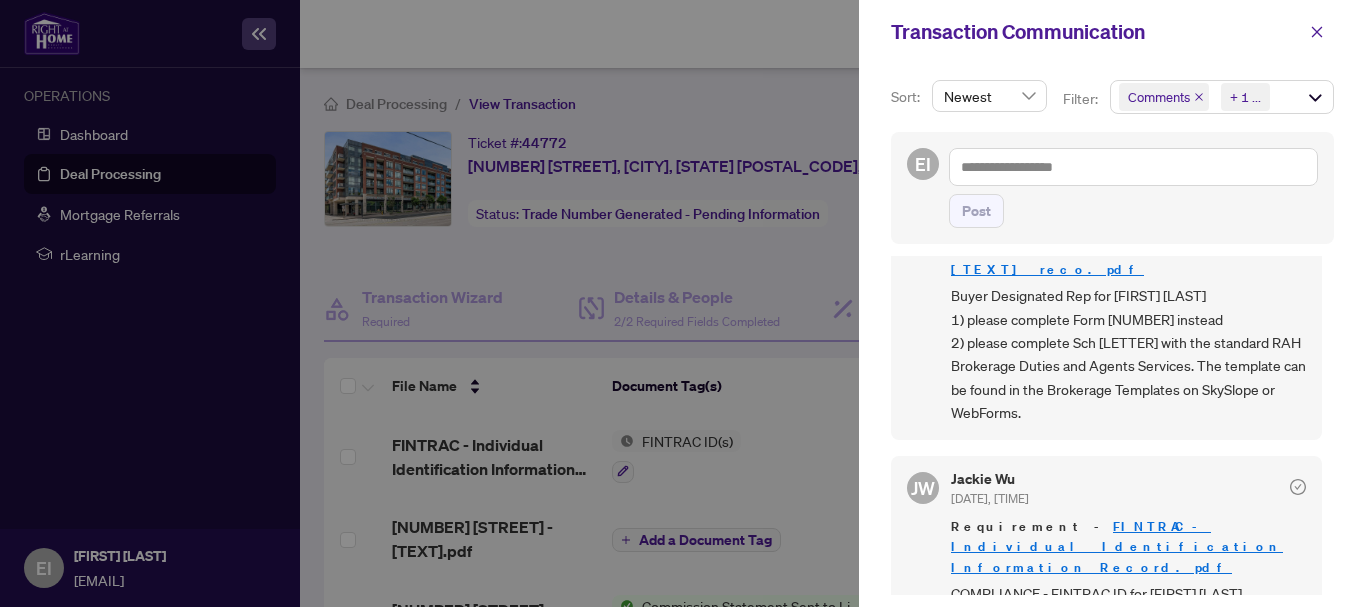 scroll, scrollTop: 1104, scrollLeft: 0, axis: vertical 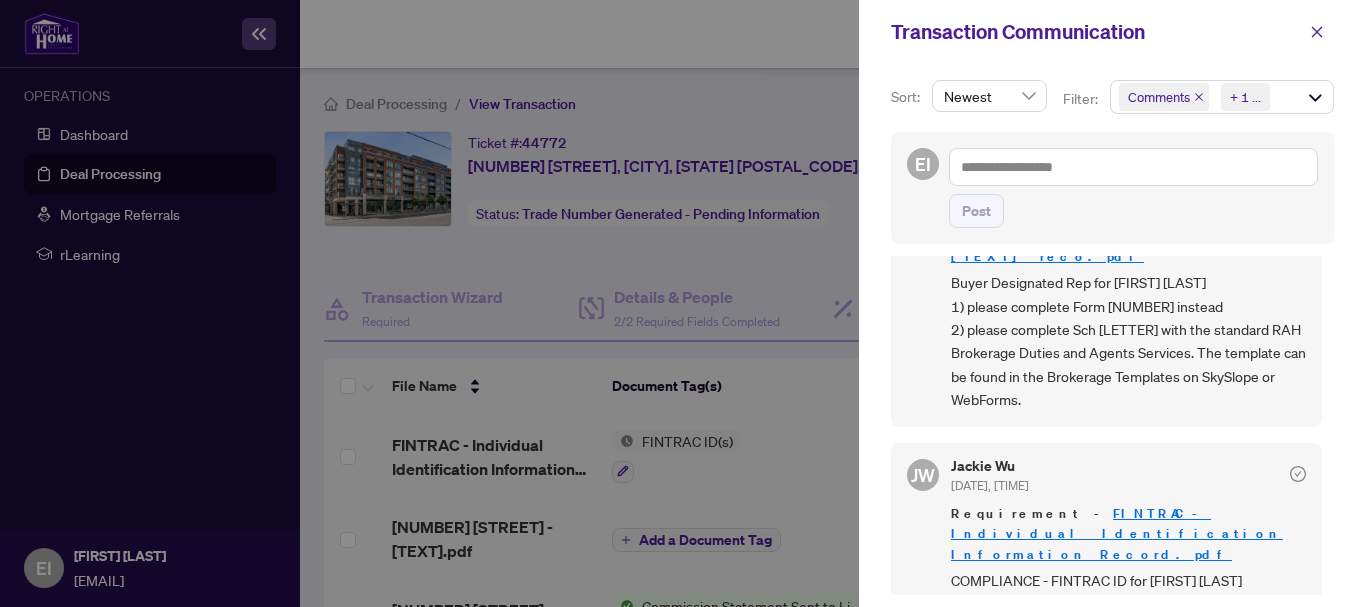 click 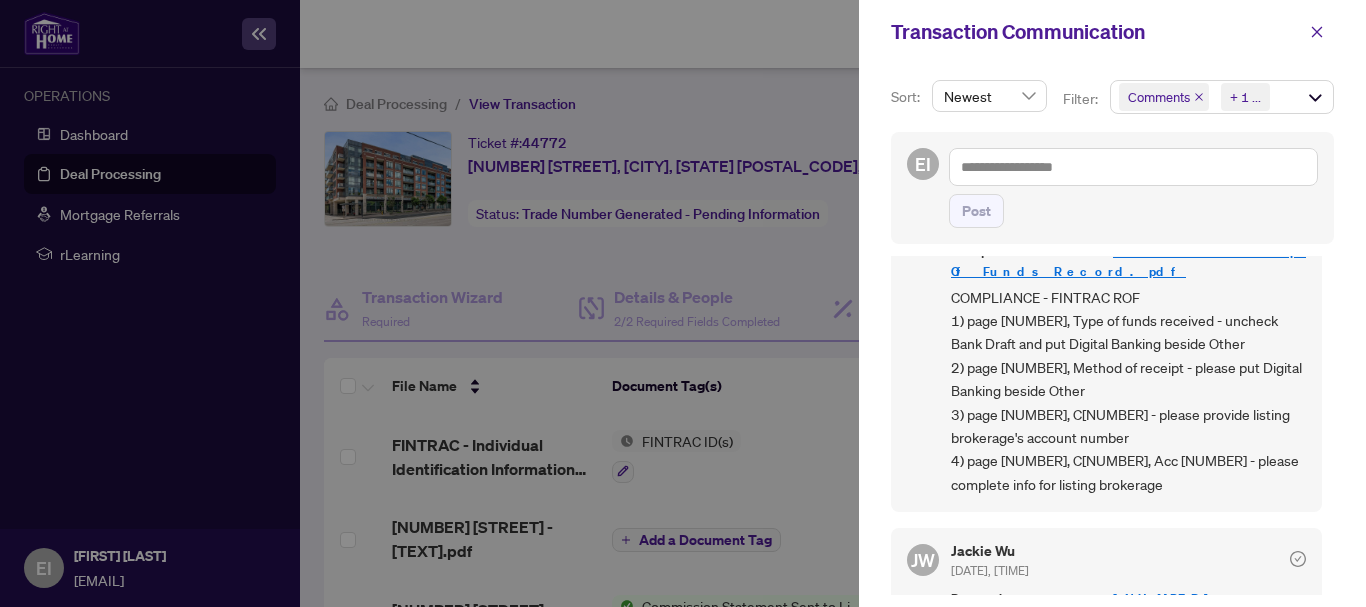 scroll, scrollTop: 682, scrollLeft: 0, axis: vertical 